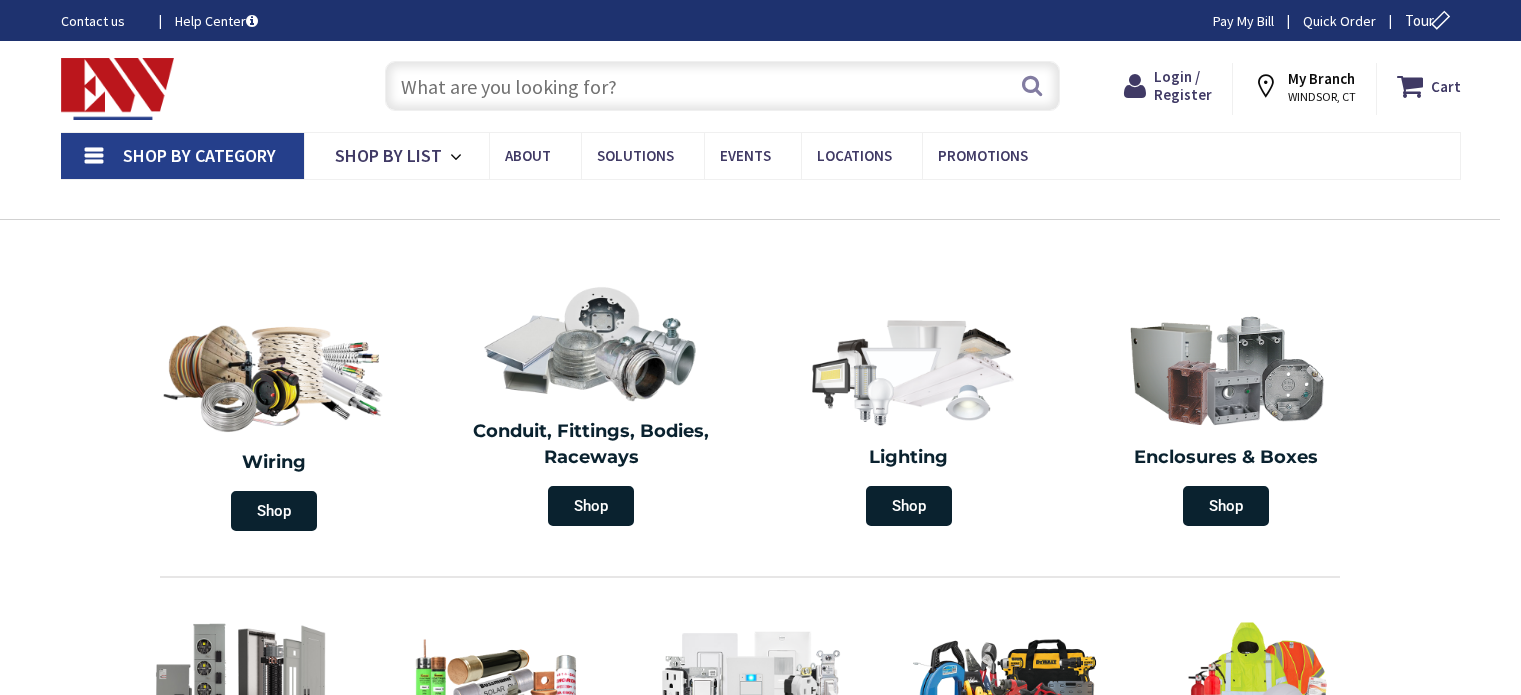 scroll, scrollTop: 0, scrollLeft: 0, axis: both 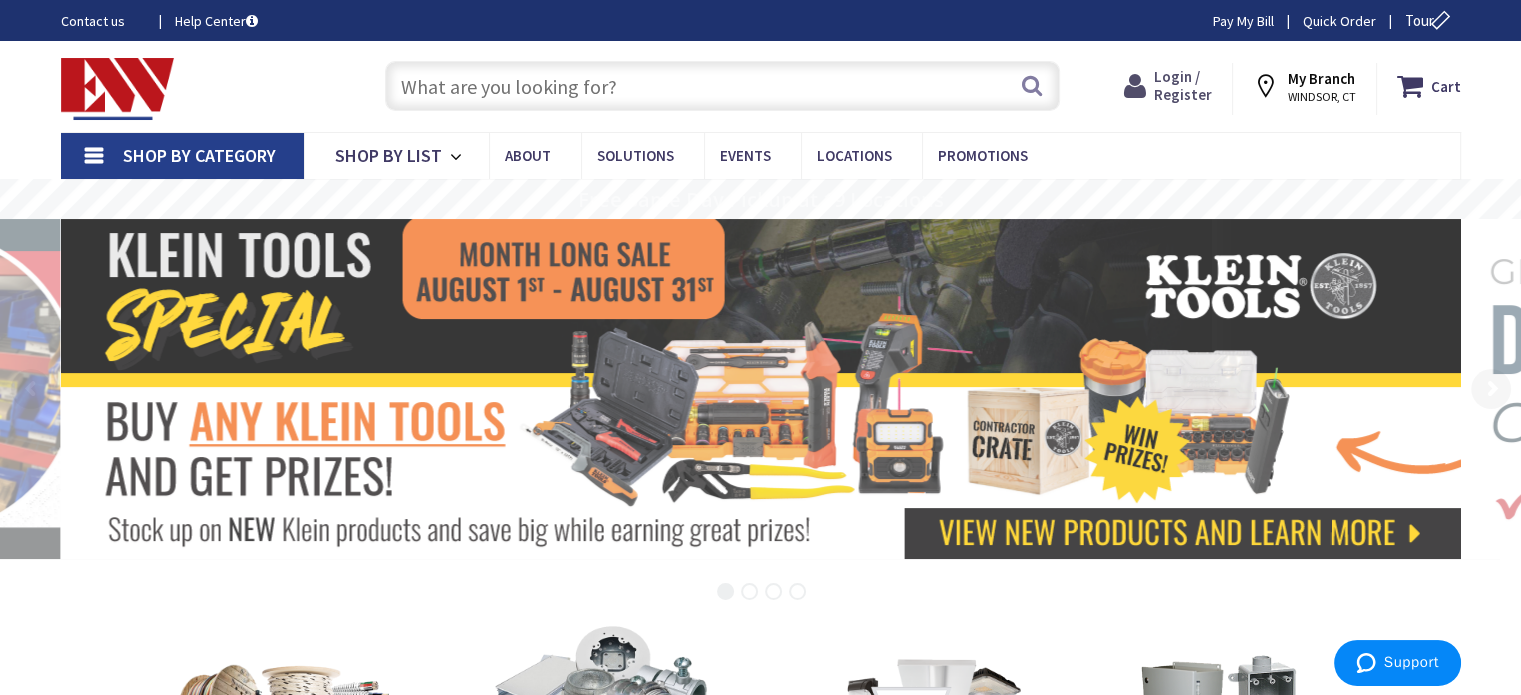 click on "Login / Register" at bounding box center [1183, 85] 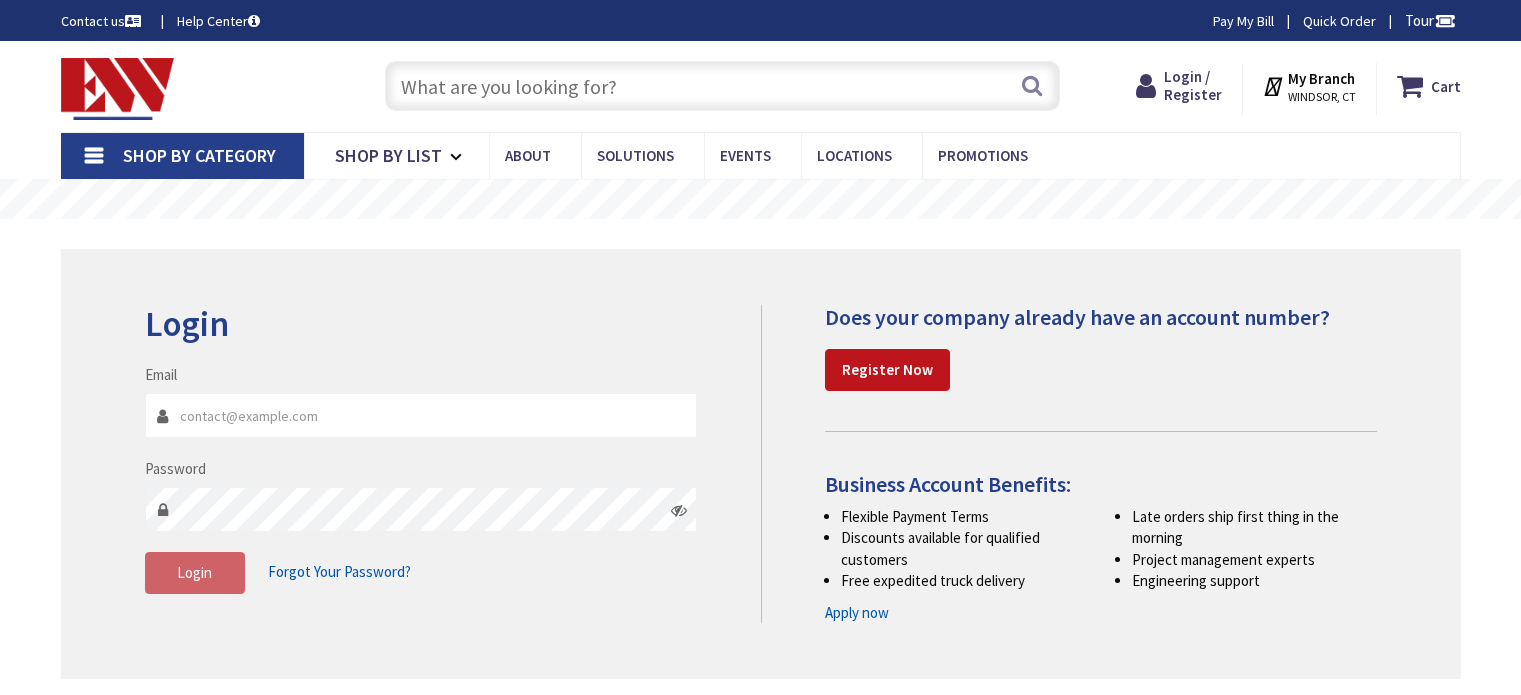scroll, scrollTop: 0, scrollLeft: 0, axis: both 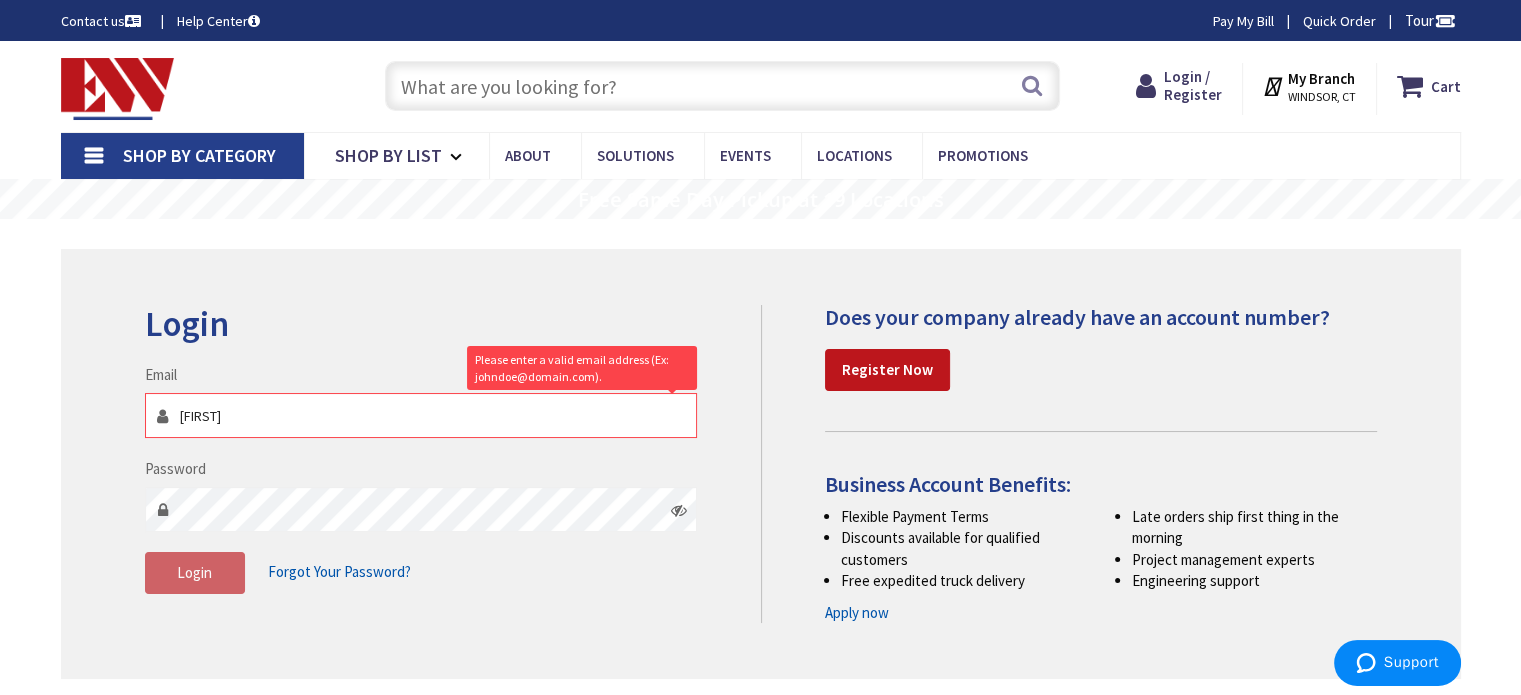type on "chris@okelectric.necoxmail.com" 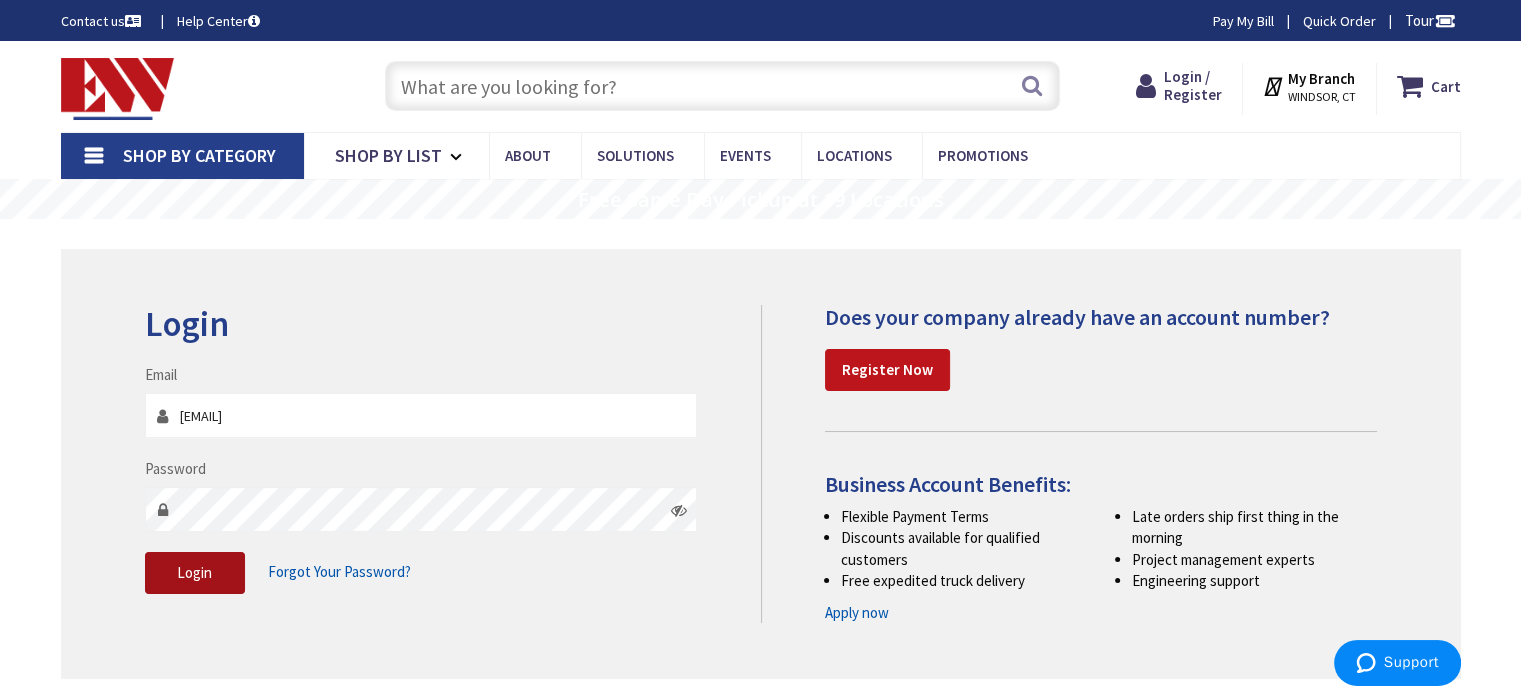 click on "Login" at bounding box center (195, 573) 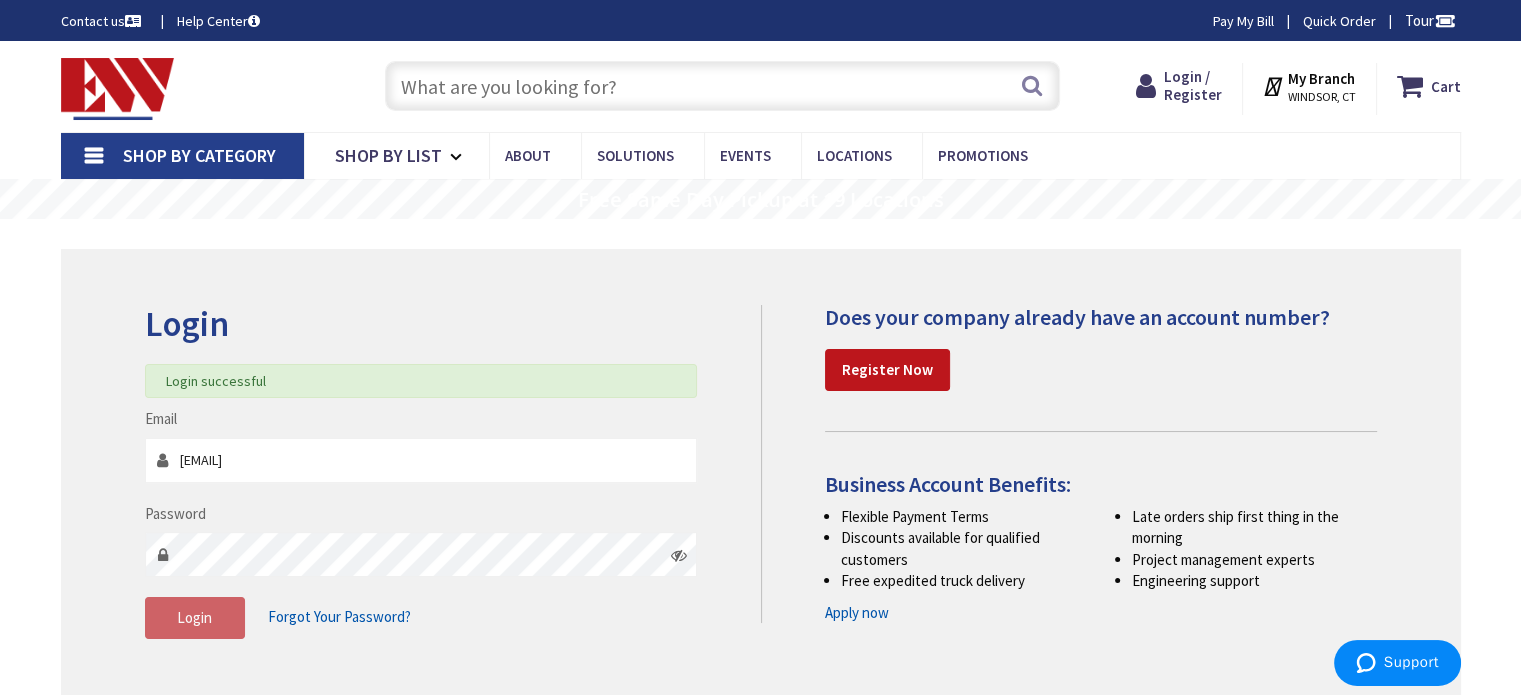 click at bounding box center (722, 86) 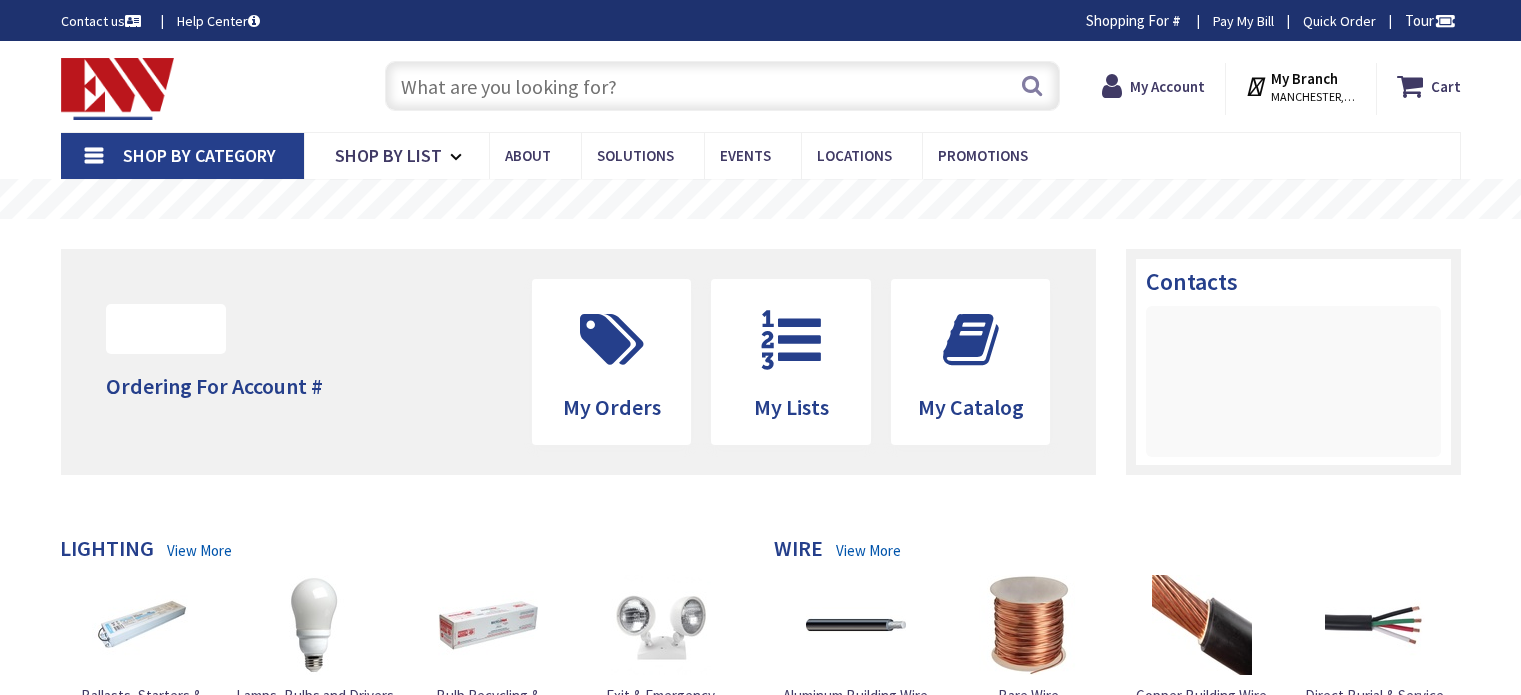 scroll, scrollTop: 0, scrollLeft: 0, axis: both 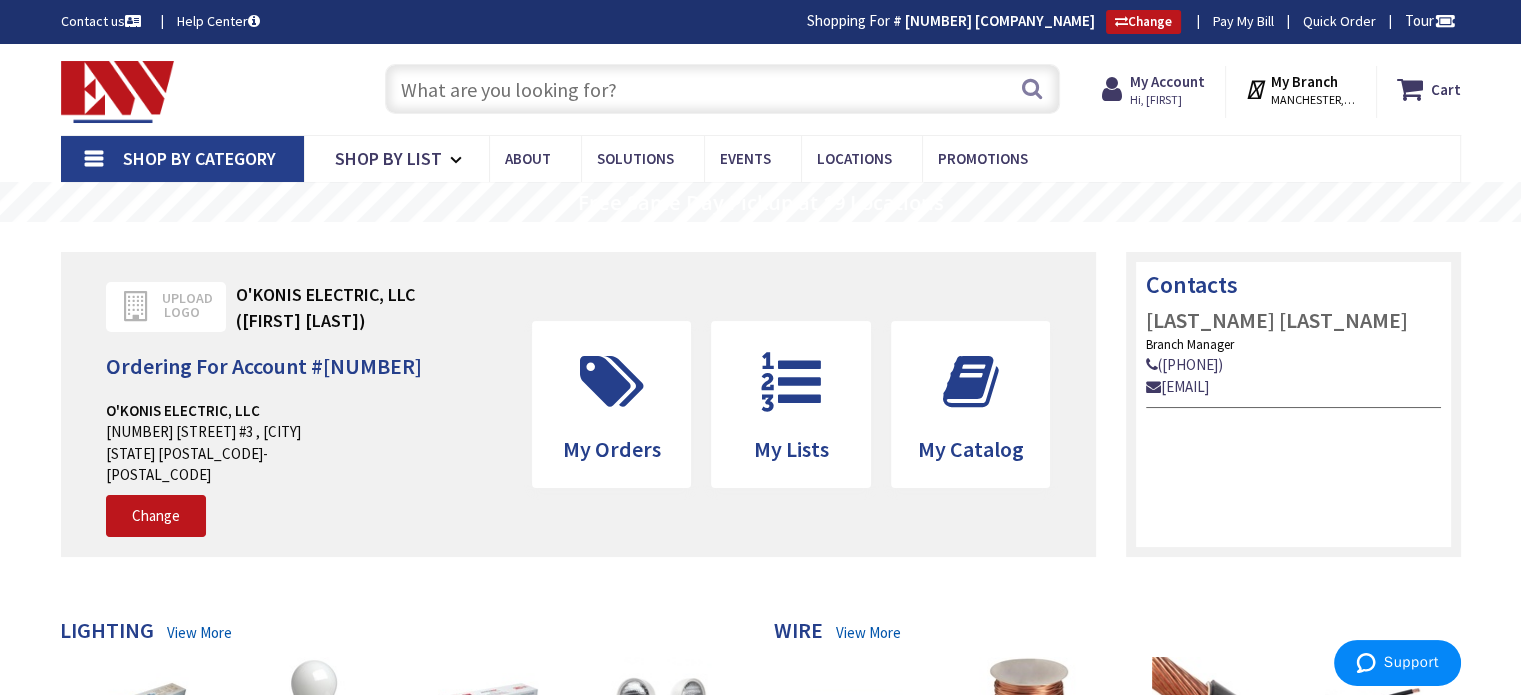 click at bounding box center (722, 89) 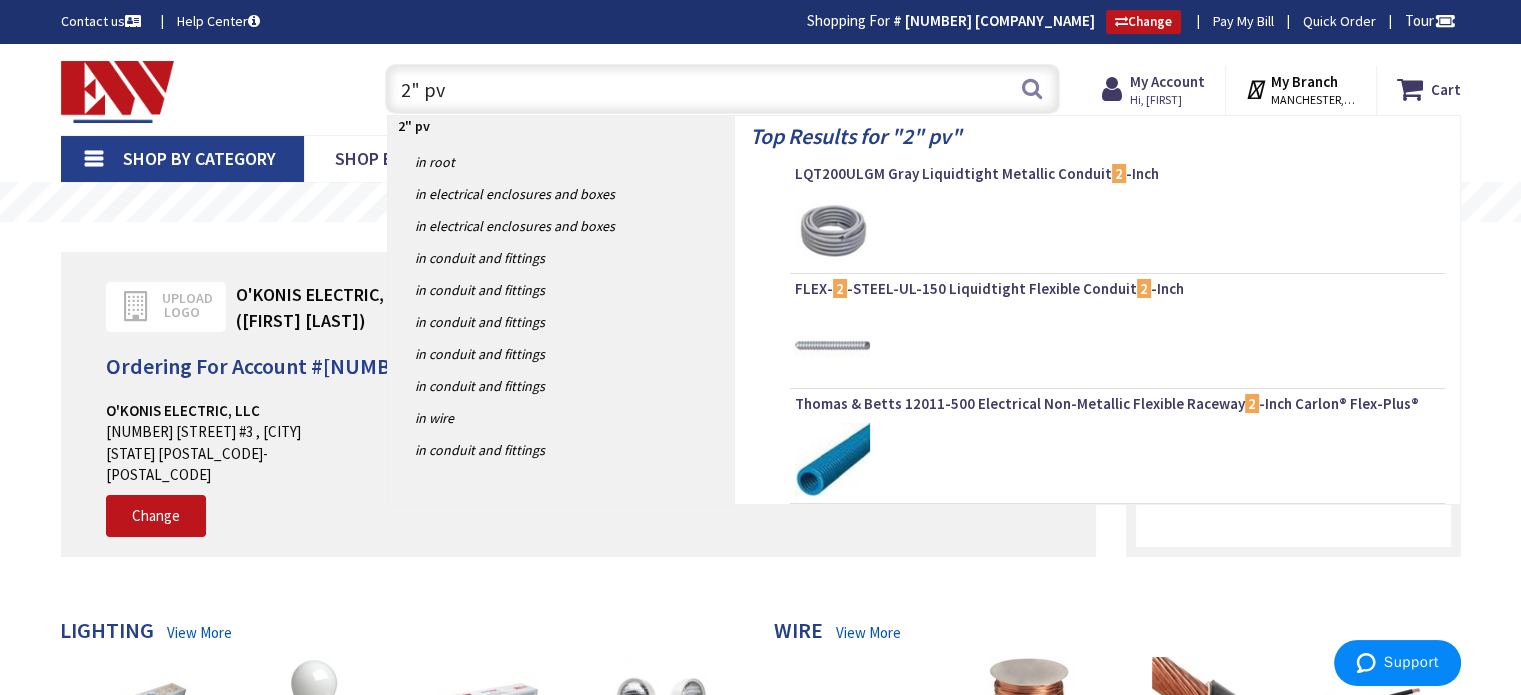 type on "2" pvc" 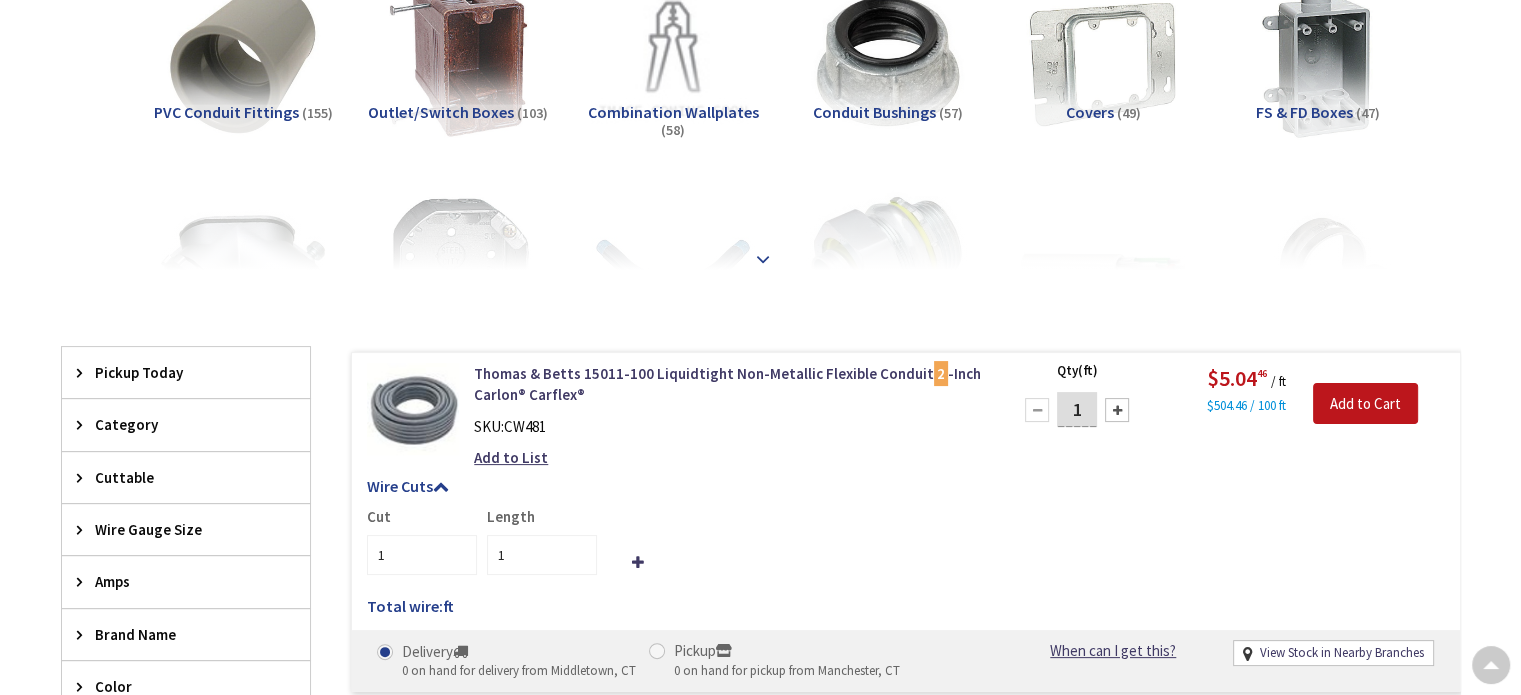 scroll, scrollTop: 400, scrollLeft: 0, axis: vertical 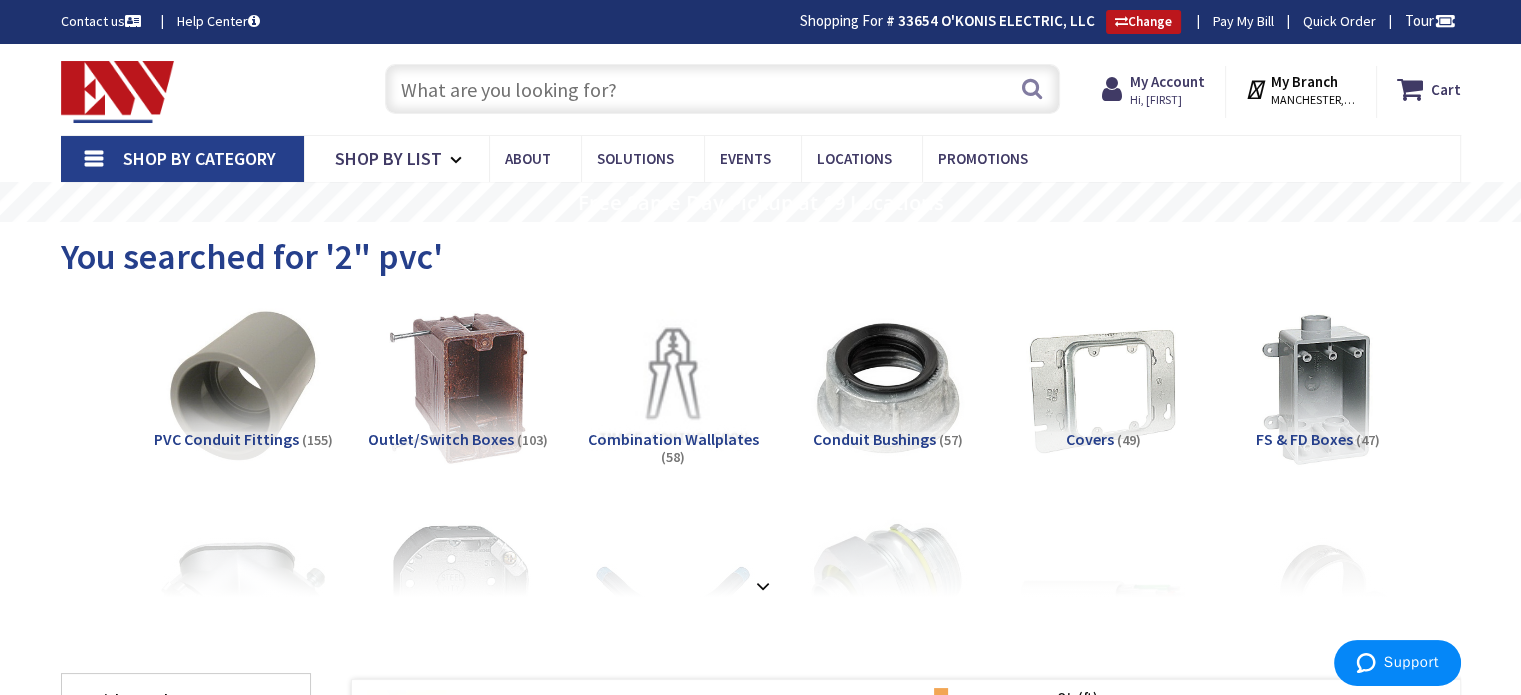 click at bounding box center [722, 89] 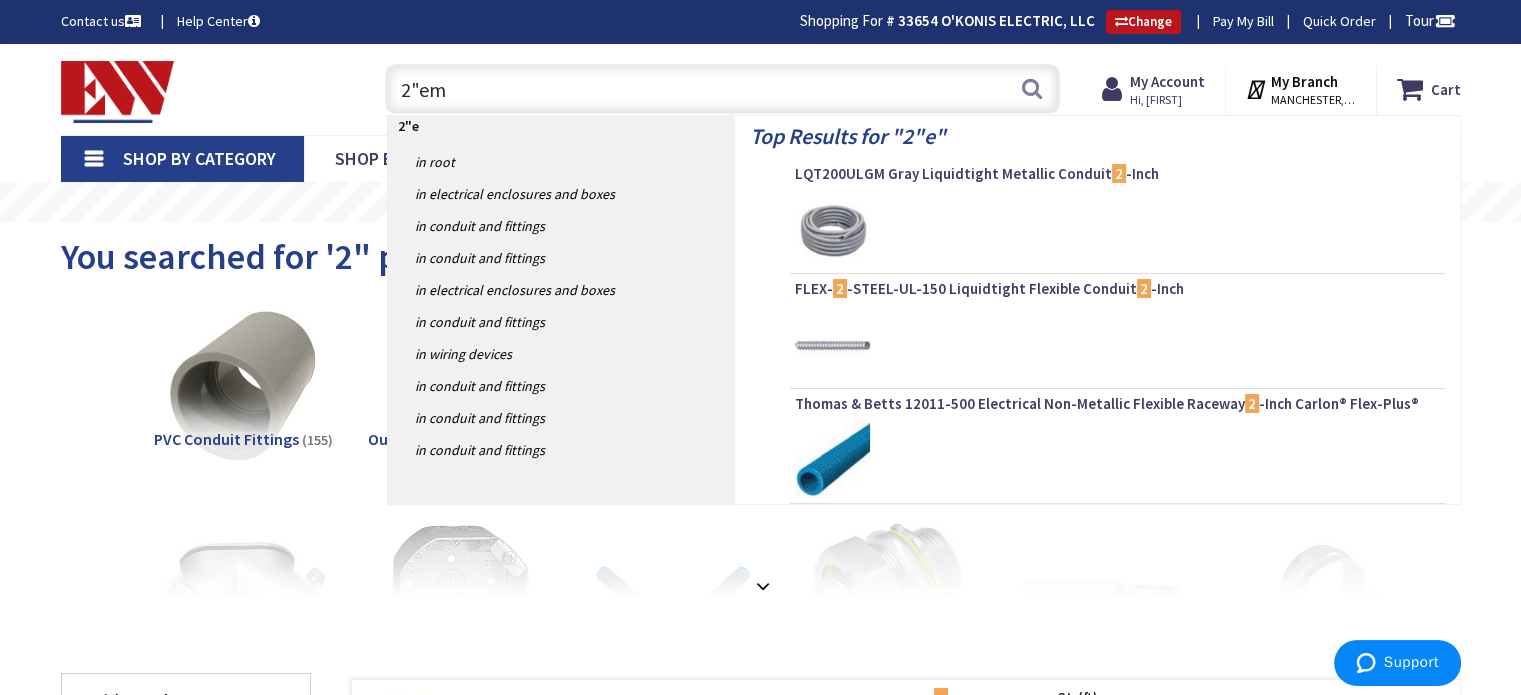 type on "2"emt" 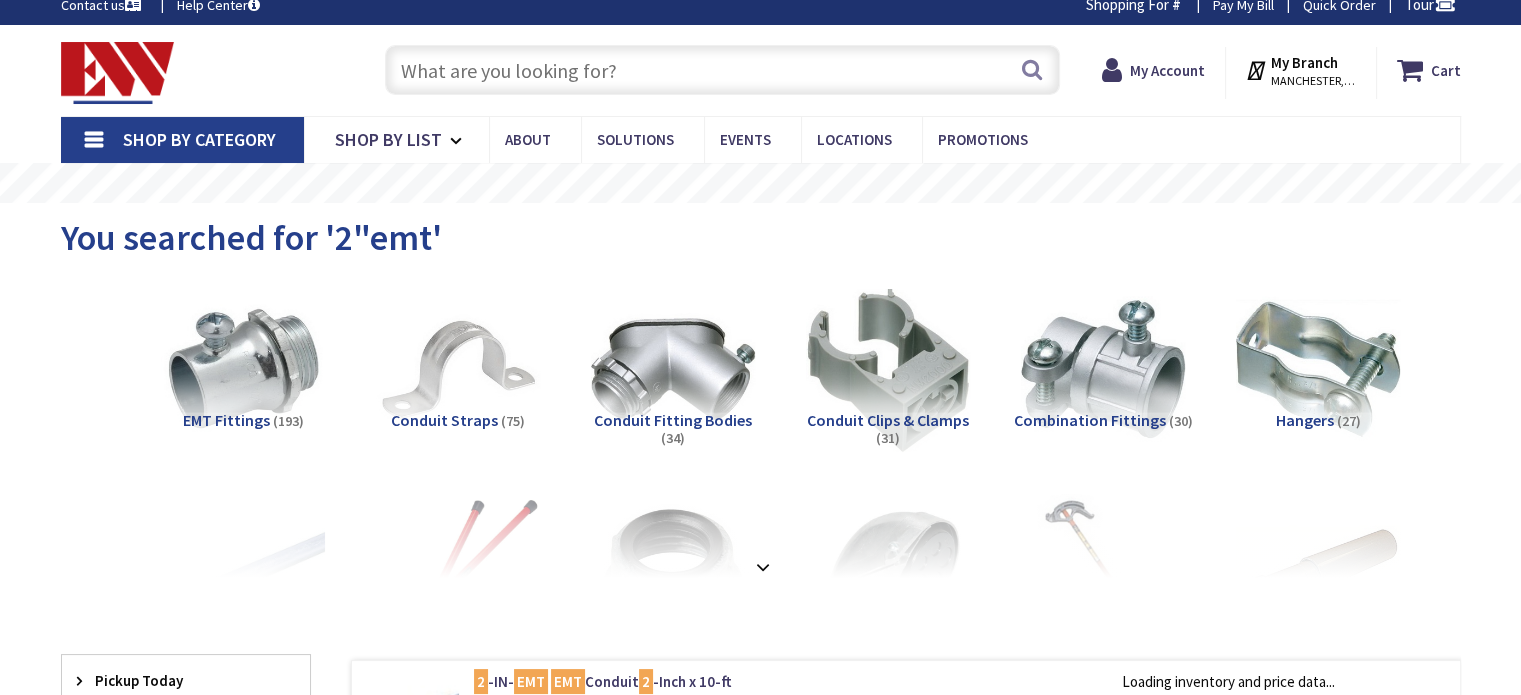 scroll, scrollTop: 0, scrollLeft: 0, axis: both 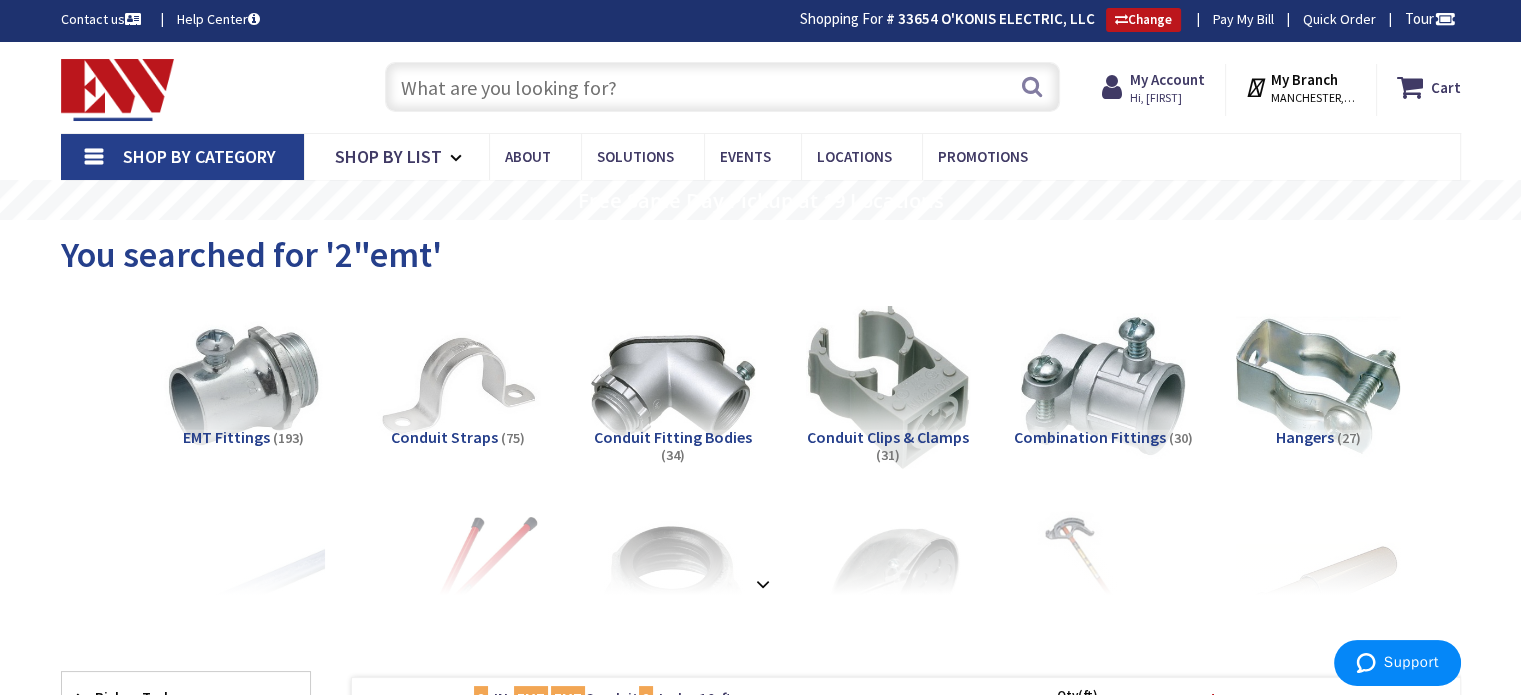 click at bounding box center (722, 87) 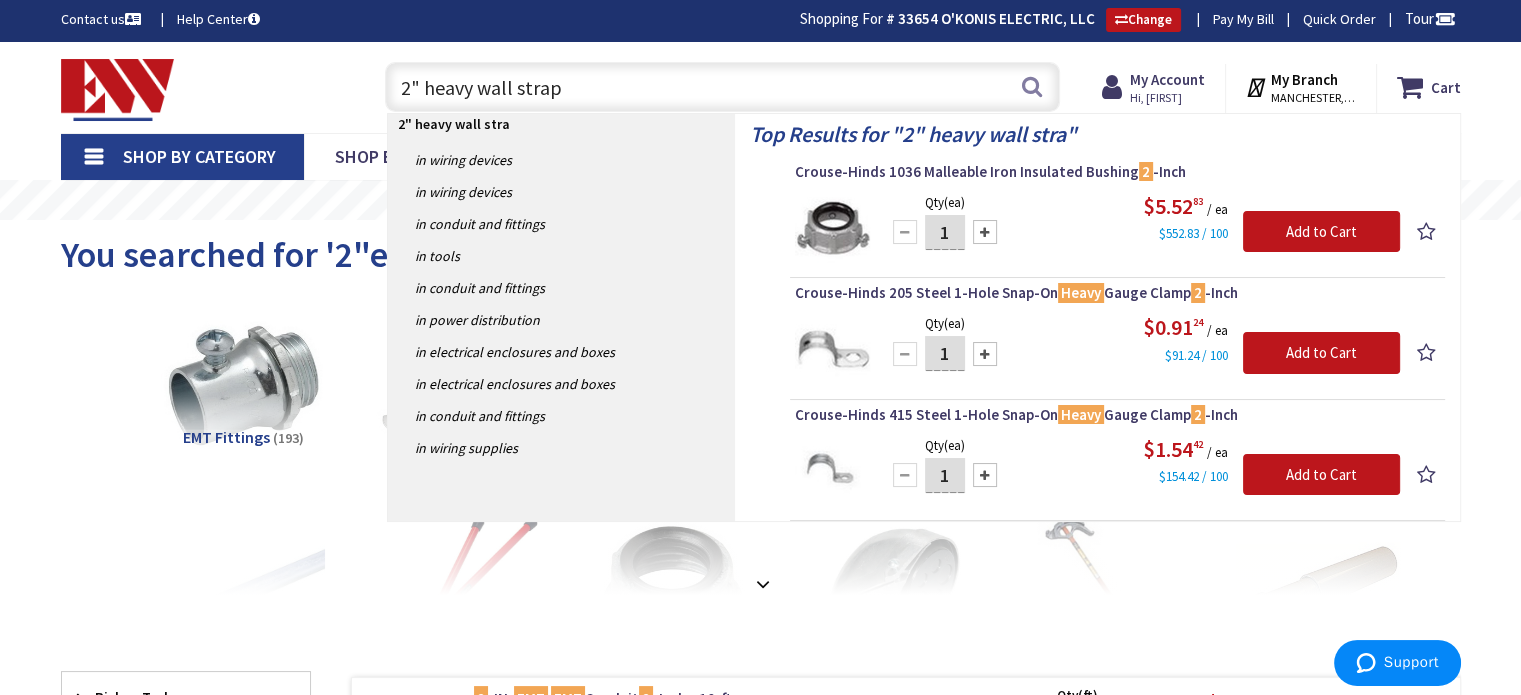 type on "2" heavy wall straps" 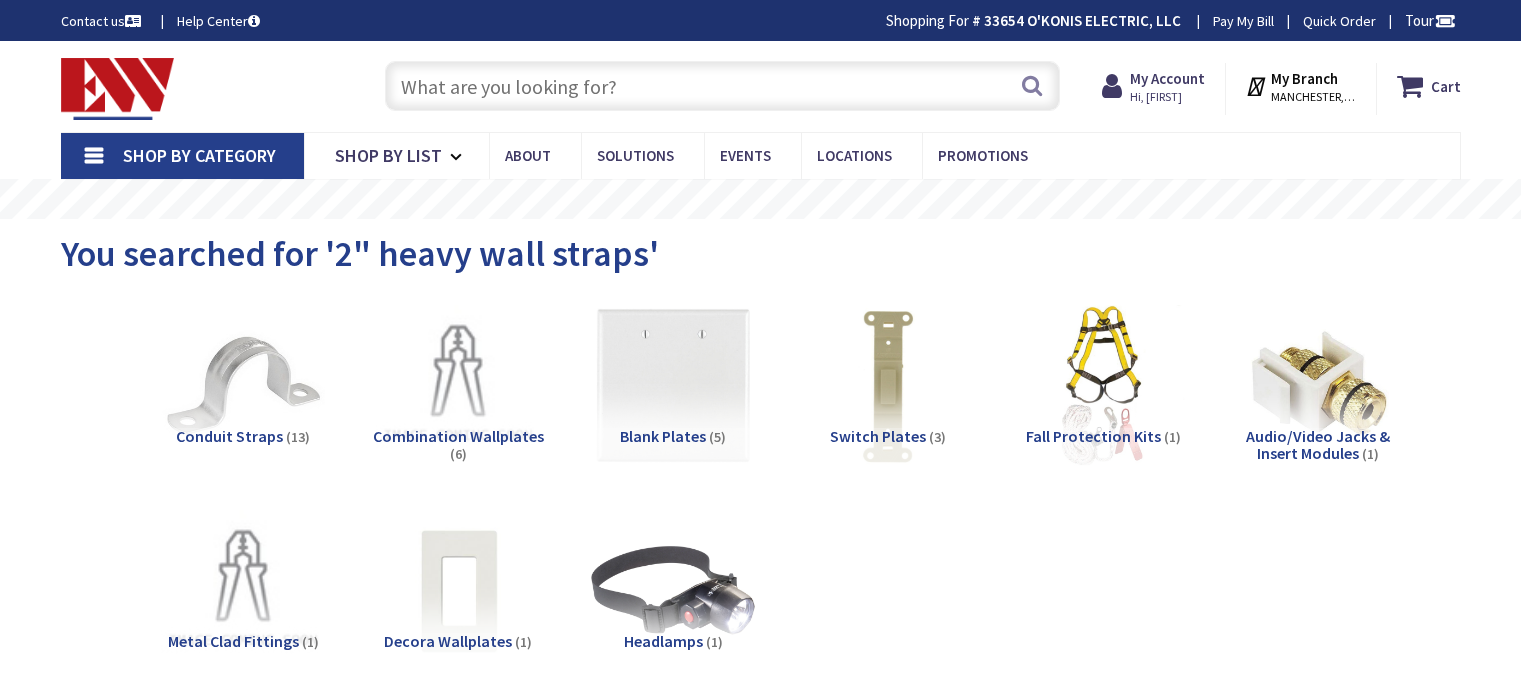 scroll, scrollTop: 0, scrollLeft: 0, axis: both 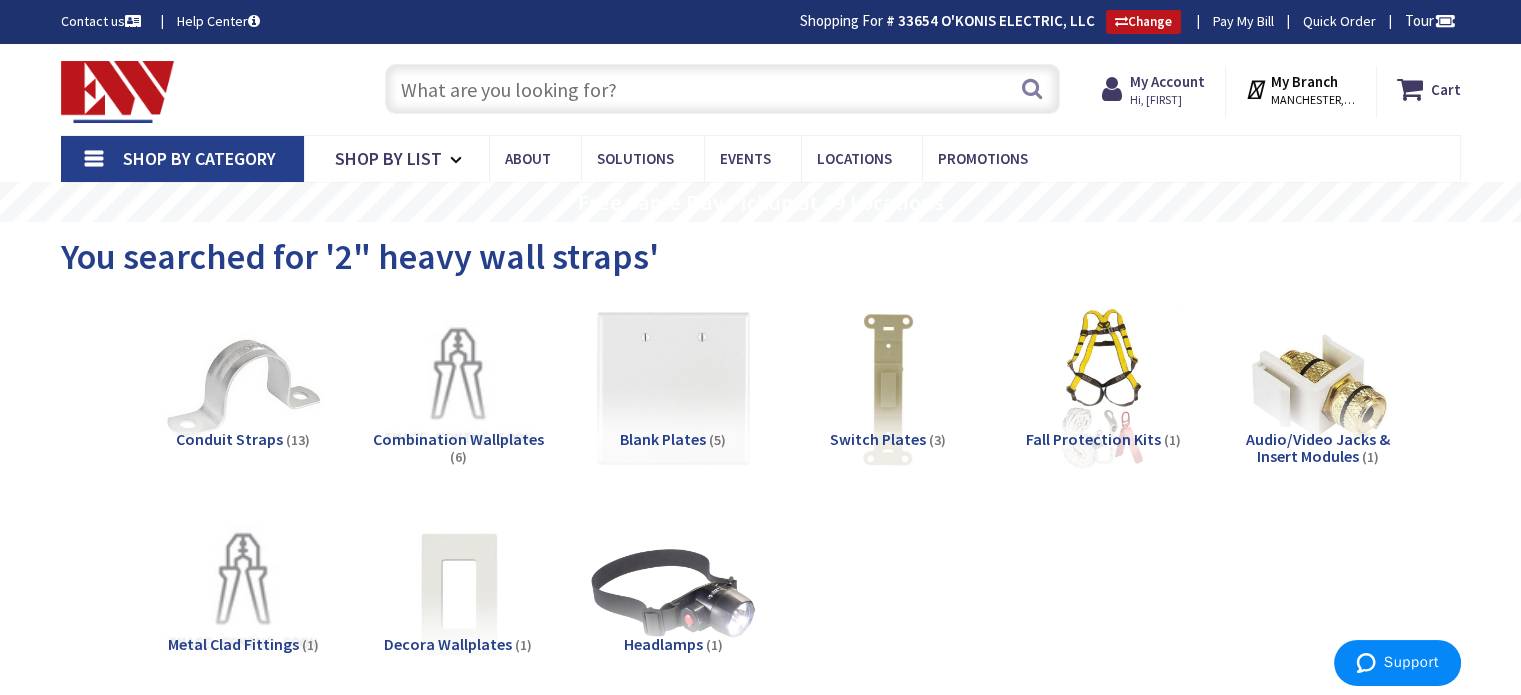click at bounding box center (722, 89) 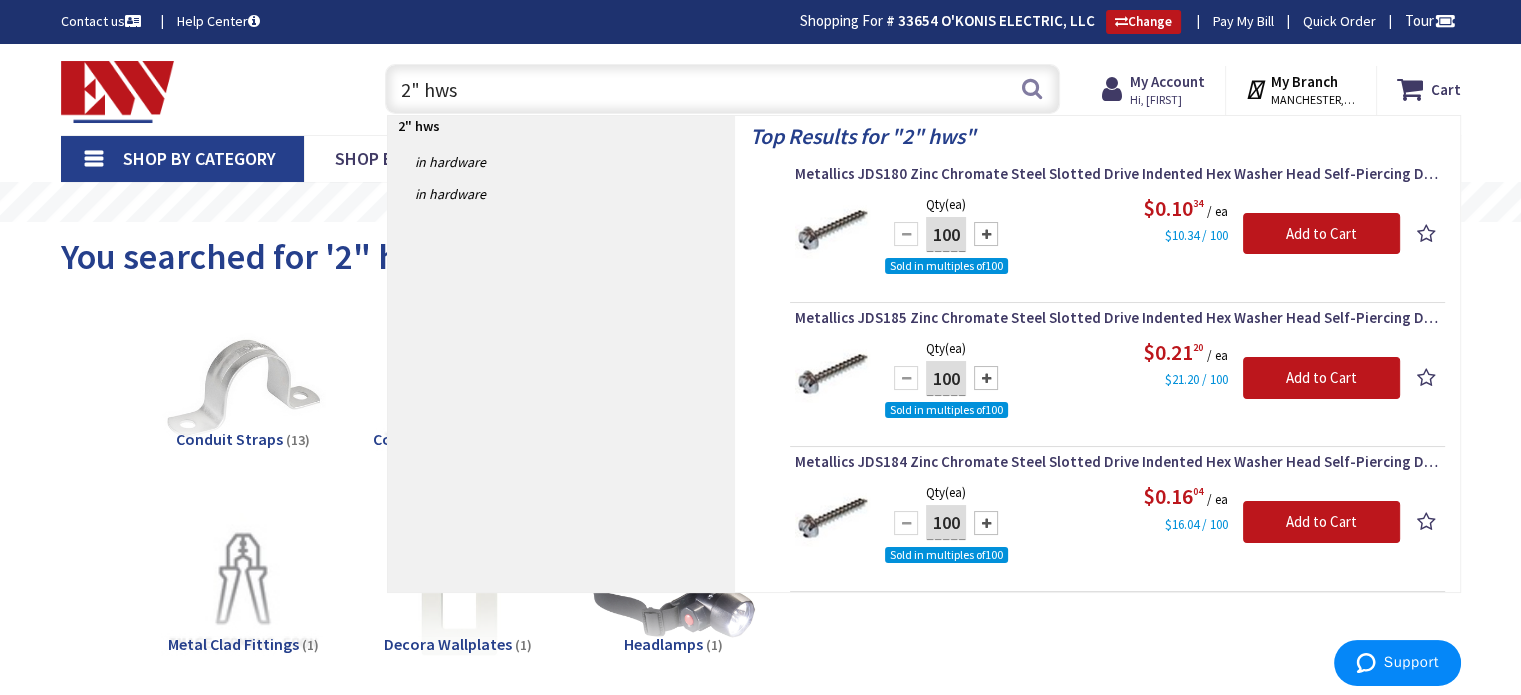 drag, startPoint x: 312, startPoint y: 71, endPoint x: 322, endPoint y: 212, distance: 141.35417 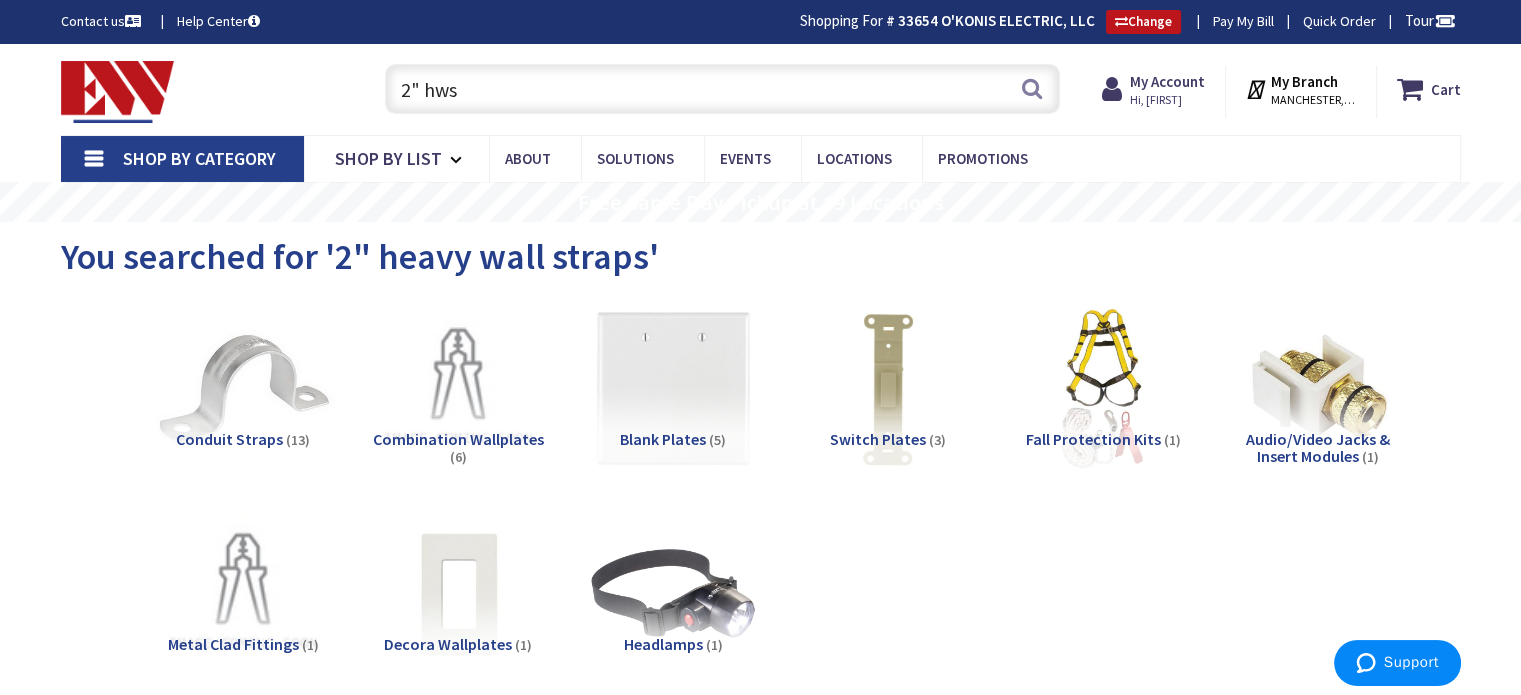 click at bounding box center (242, 388) 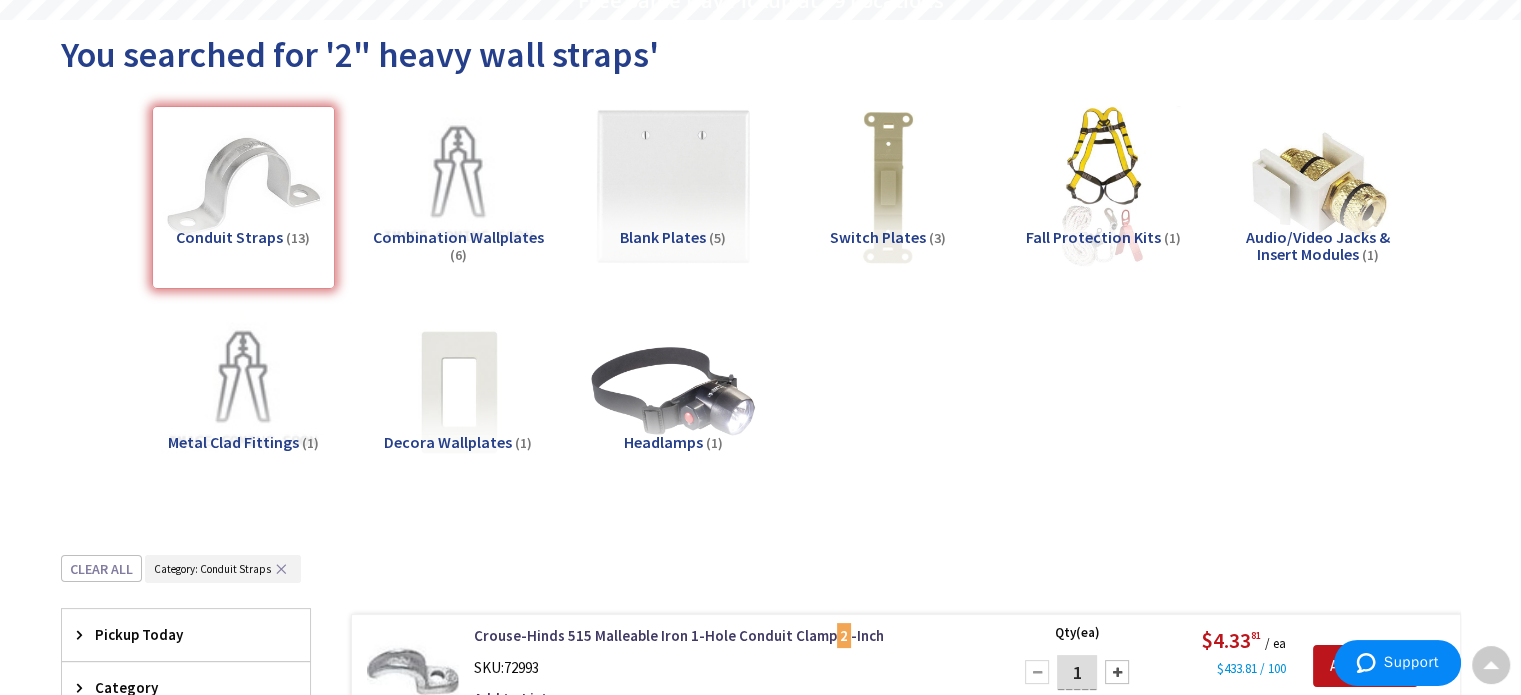 scroll, scrollTop: 56, scrollLeft: 0, axis: vertical 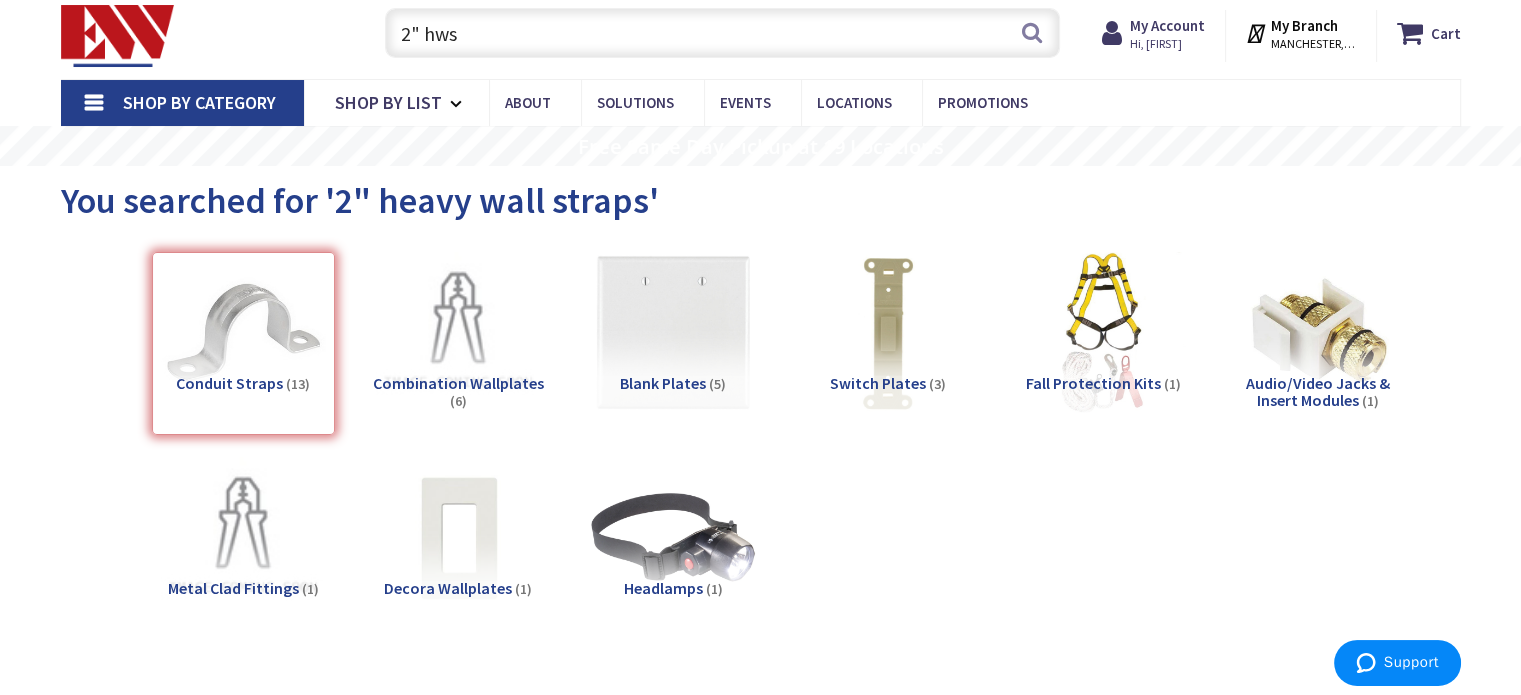 click on "2" hws" at bounding box center (722, 33) 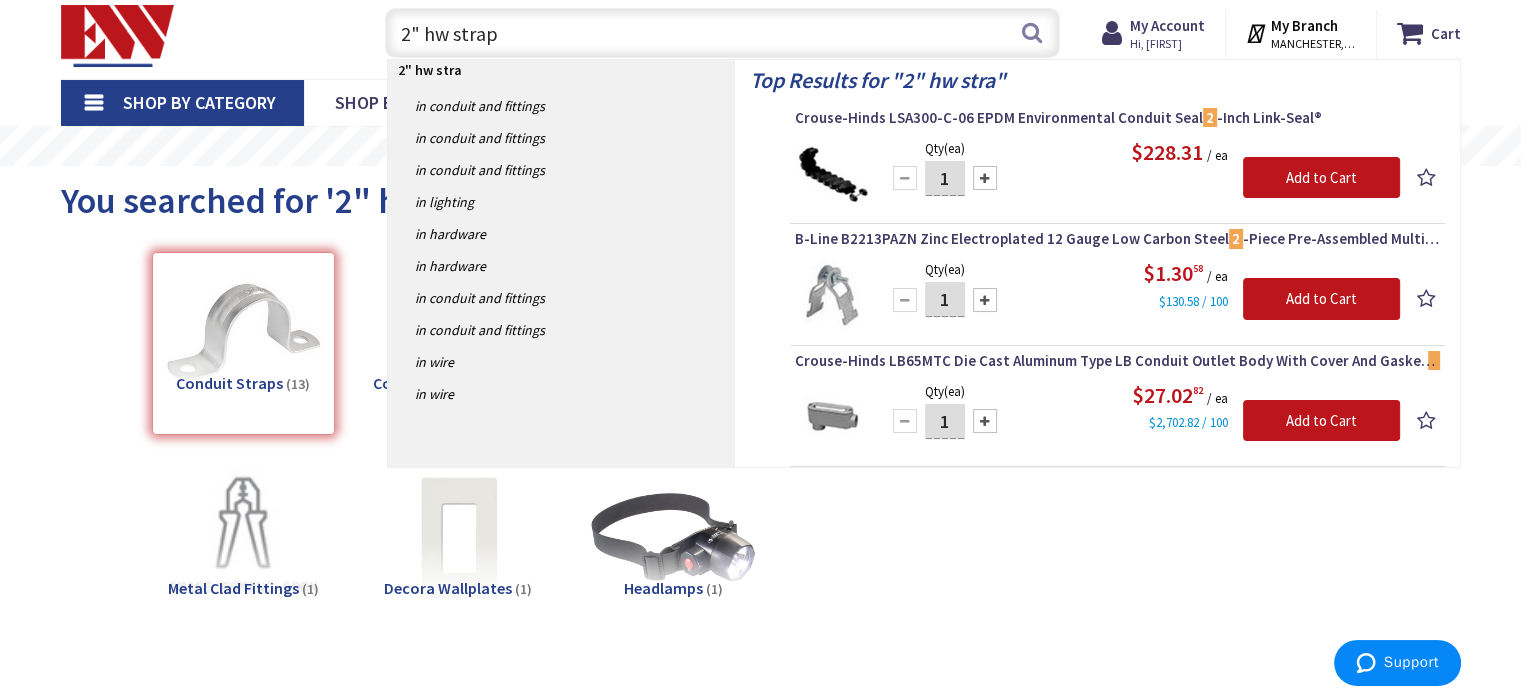 type on "2" hw straps" 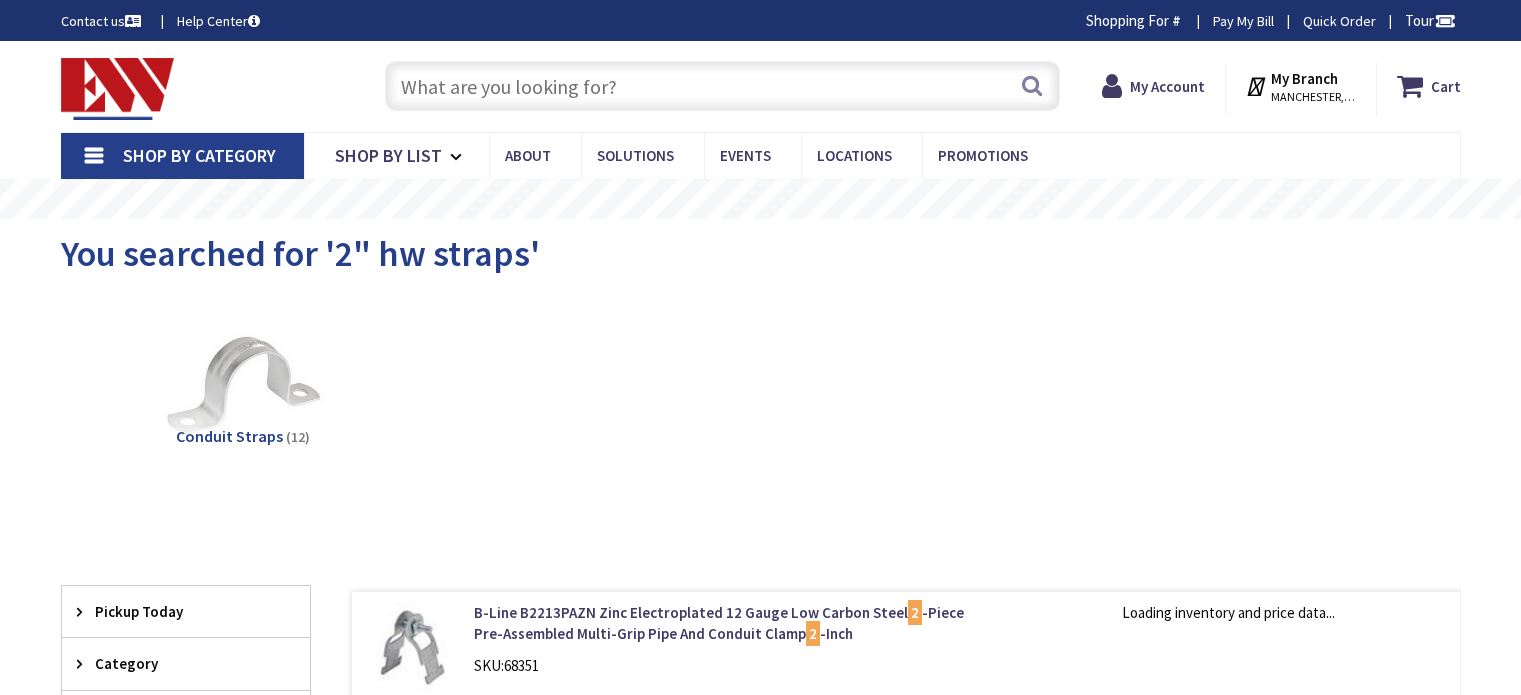 scroll, scrollTop: 0, scrollLeft: 0, axis: both 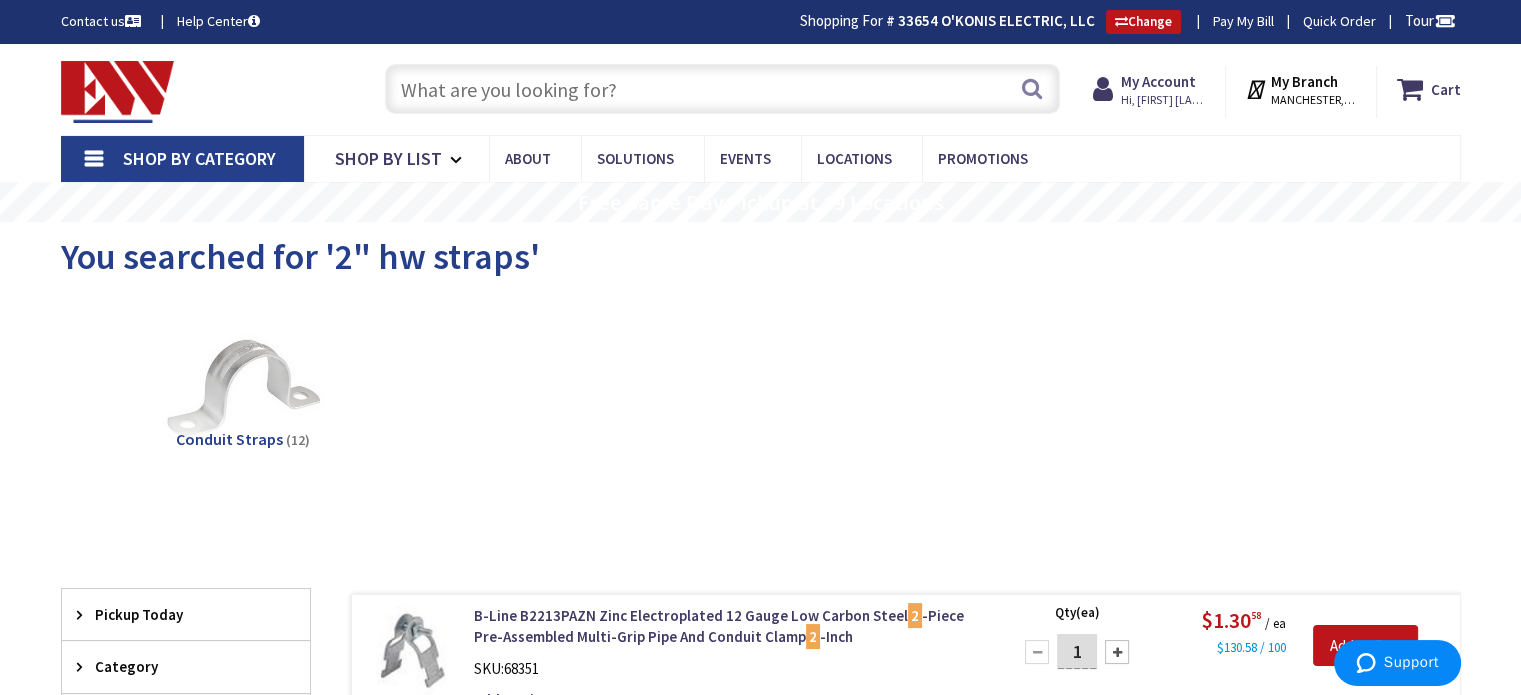 click at bounding box center [722, 89] 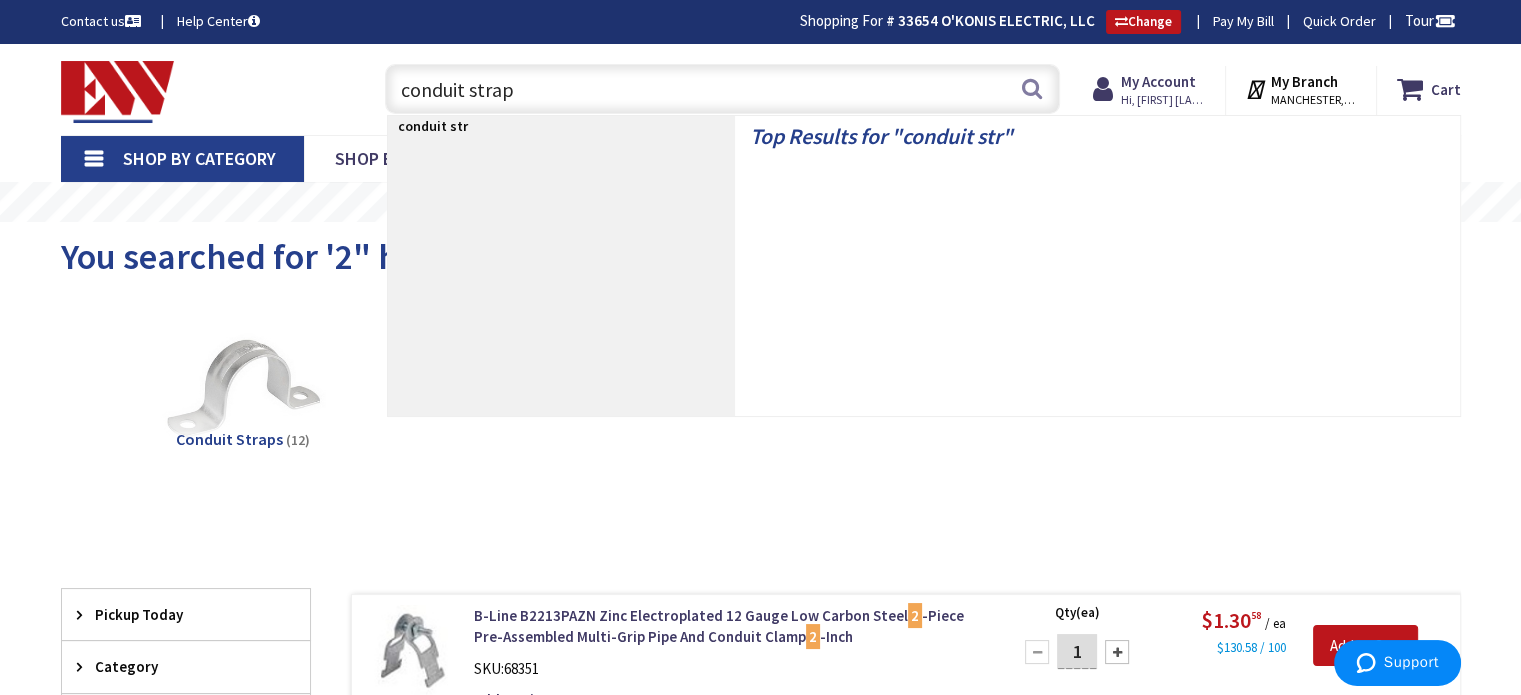 type on "conduit straps" 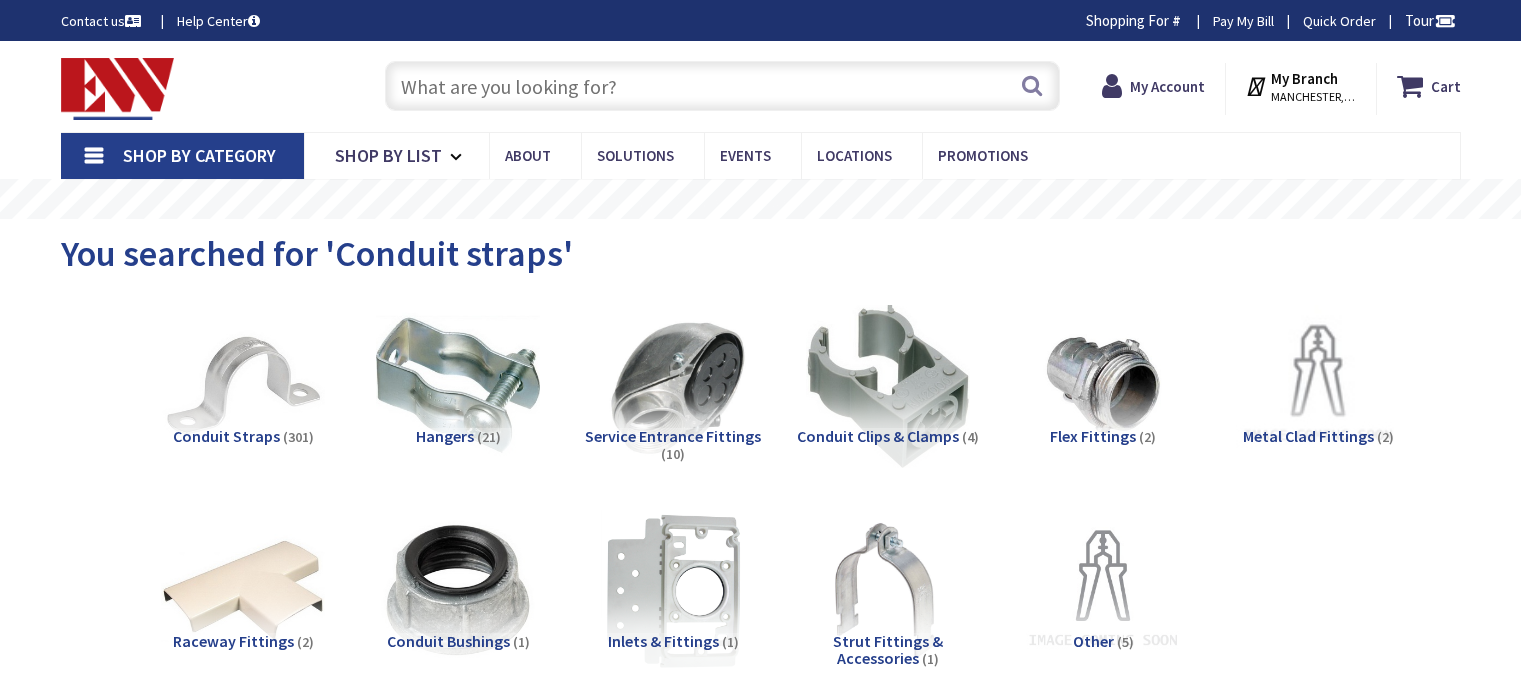 scroll, scrollTop: 0, scrollLeft: 0, axis: both 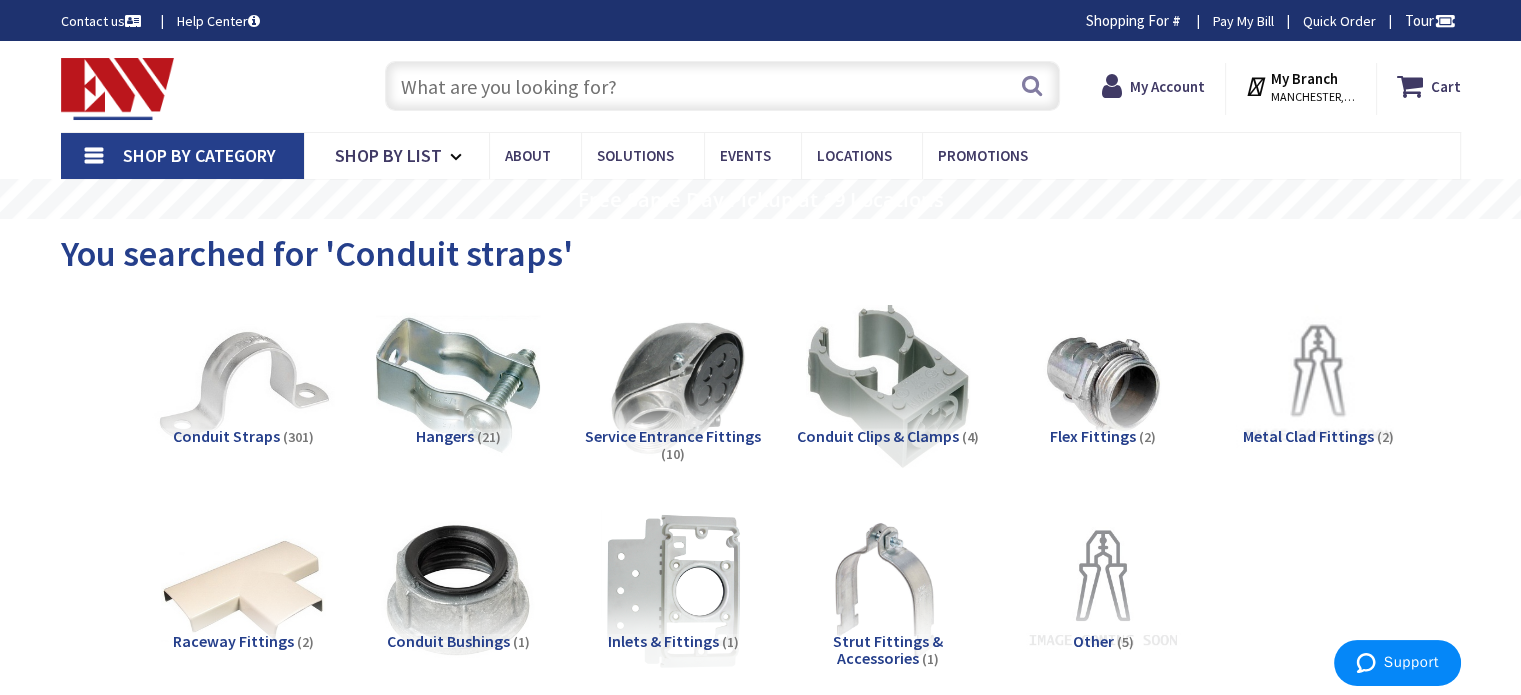 click at bounding box center [242, 385] 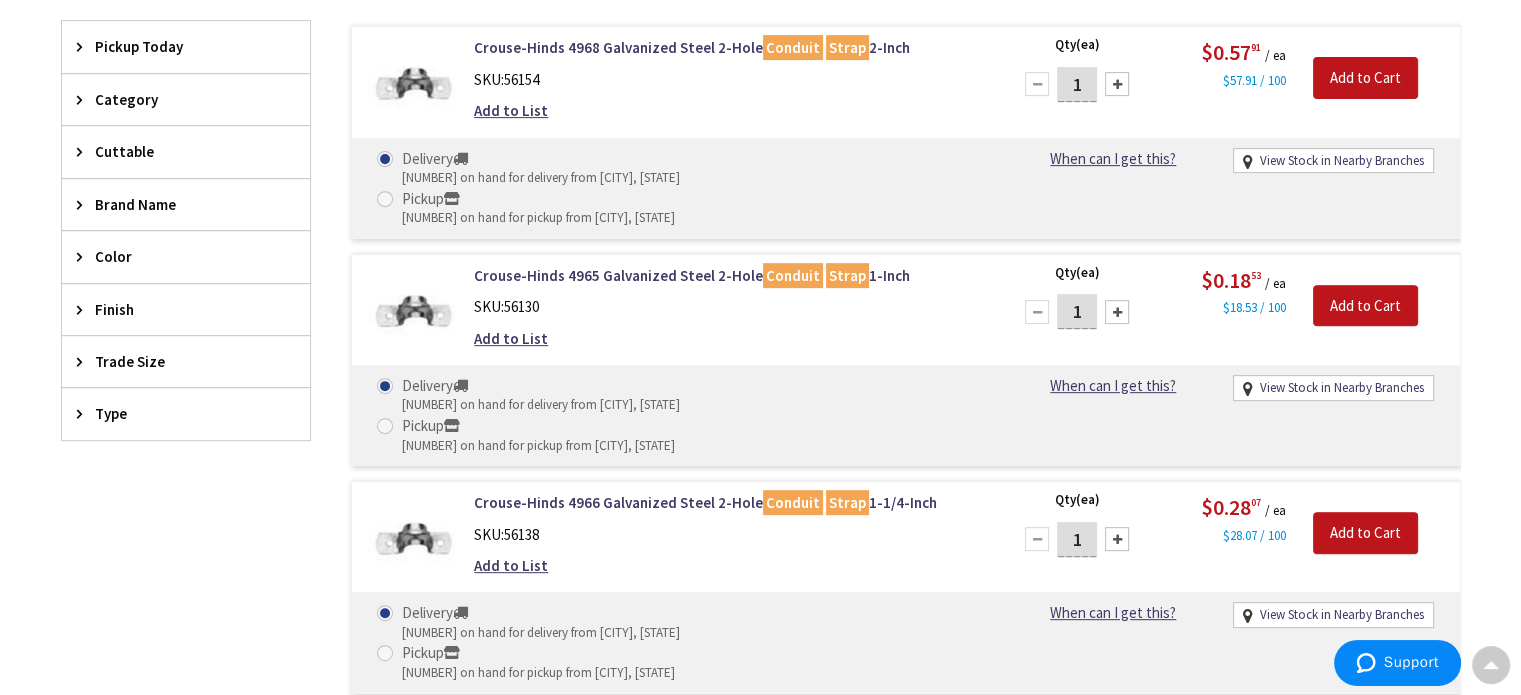 scroll, scrollTop: 756, scrollLeft: 0, axis: vertical 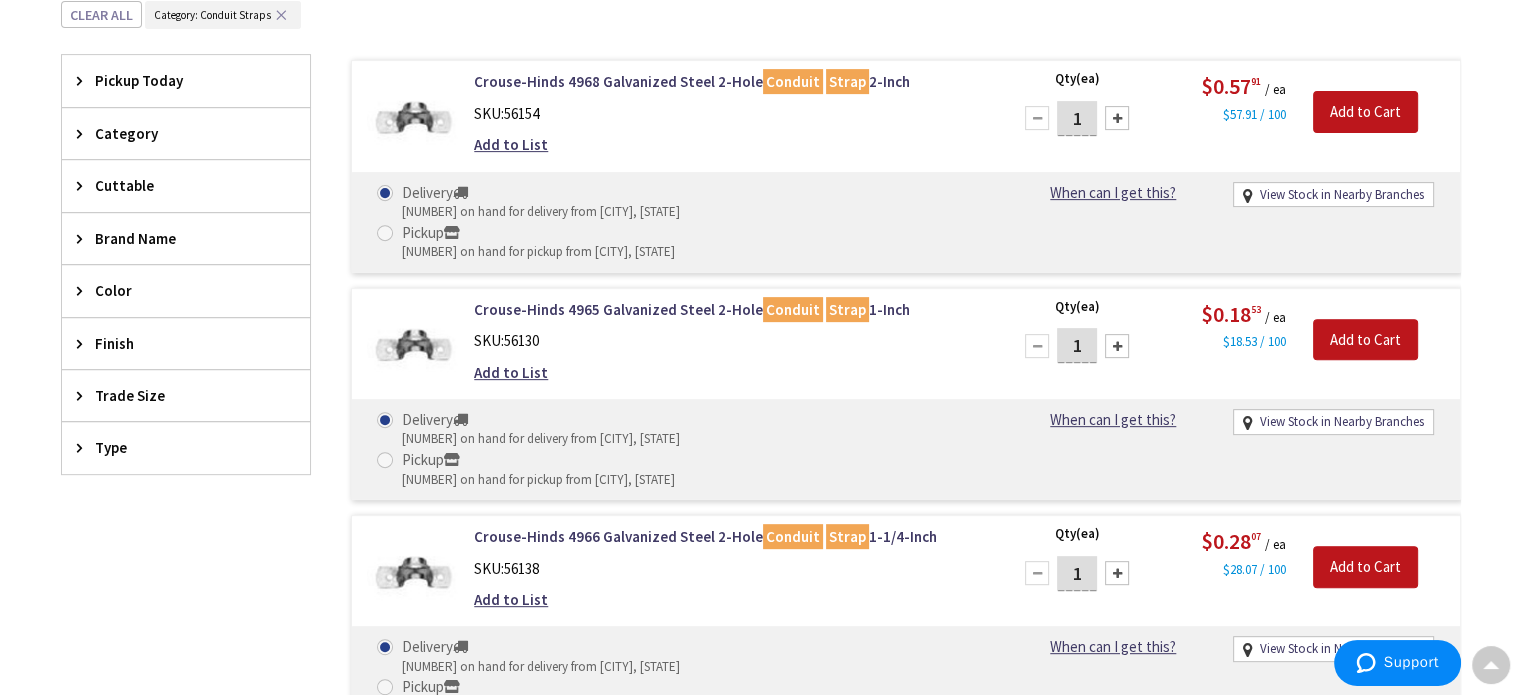 click at bounding box center [413, 117] 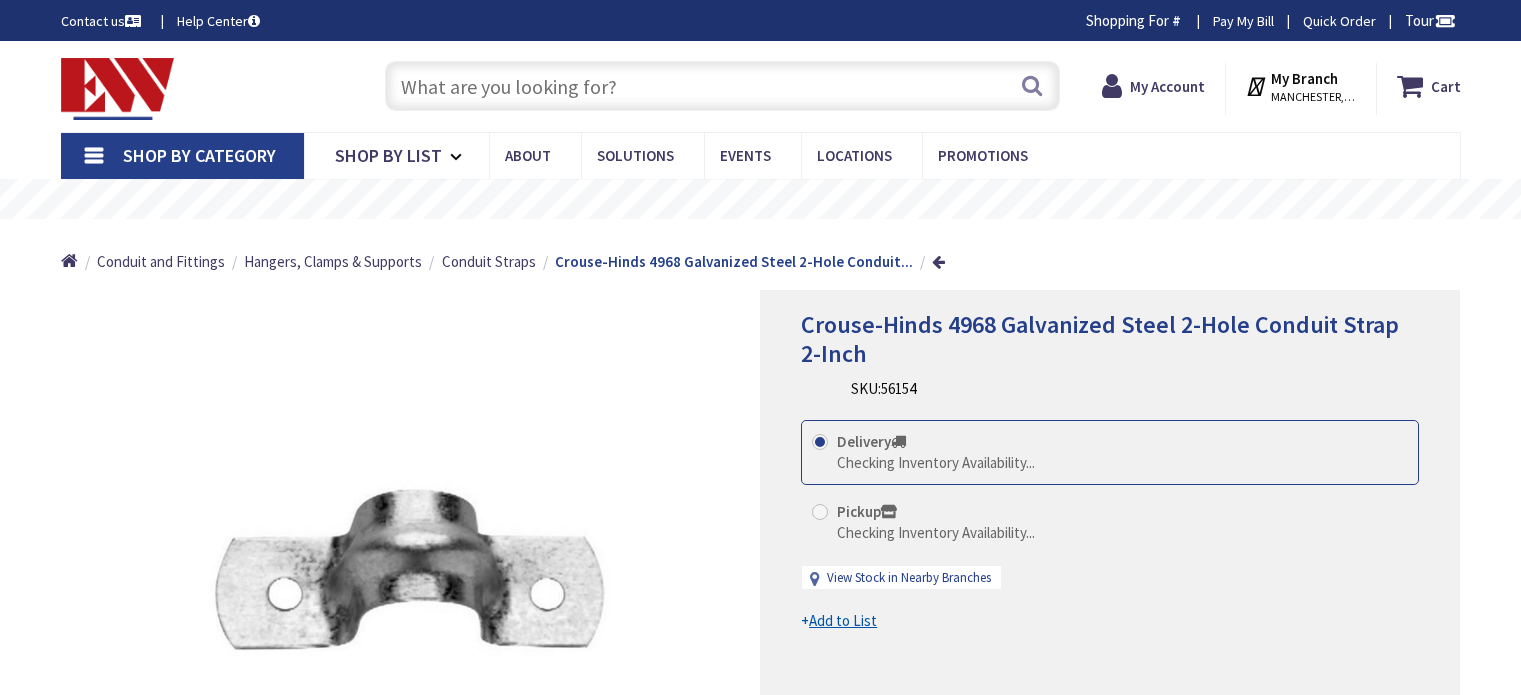 scroll, scrollTop: 0, scrollLeft: 0, axis: both 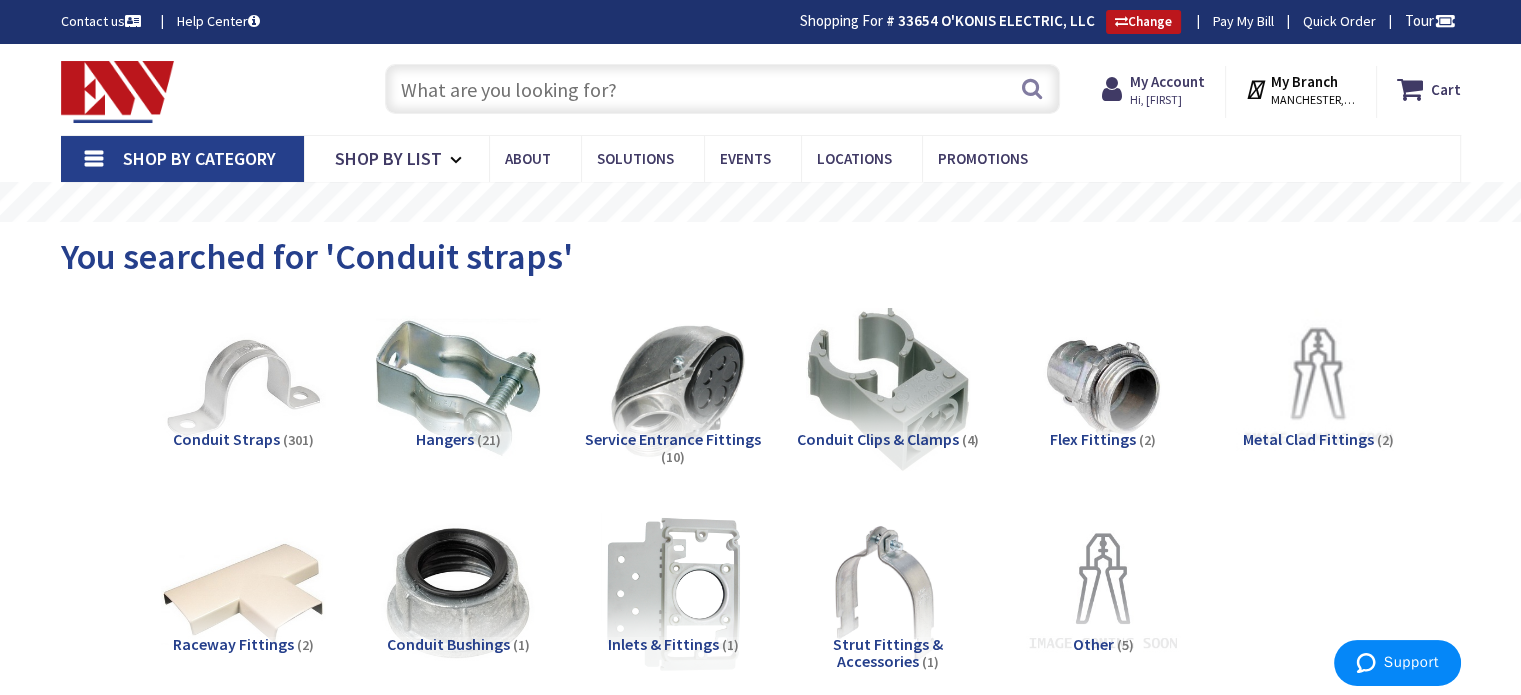click at bounding box center (722, 89) 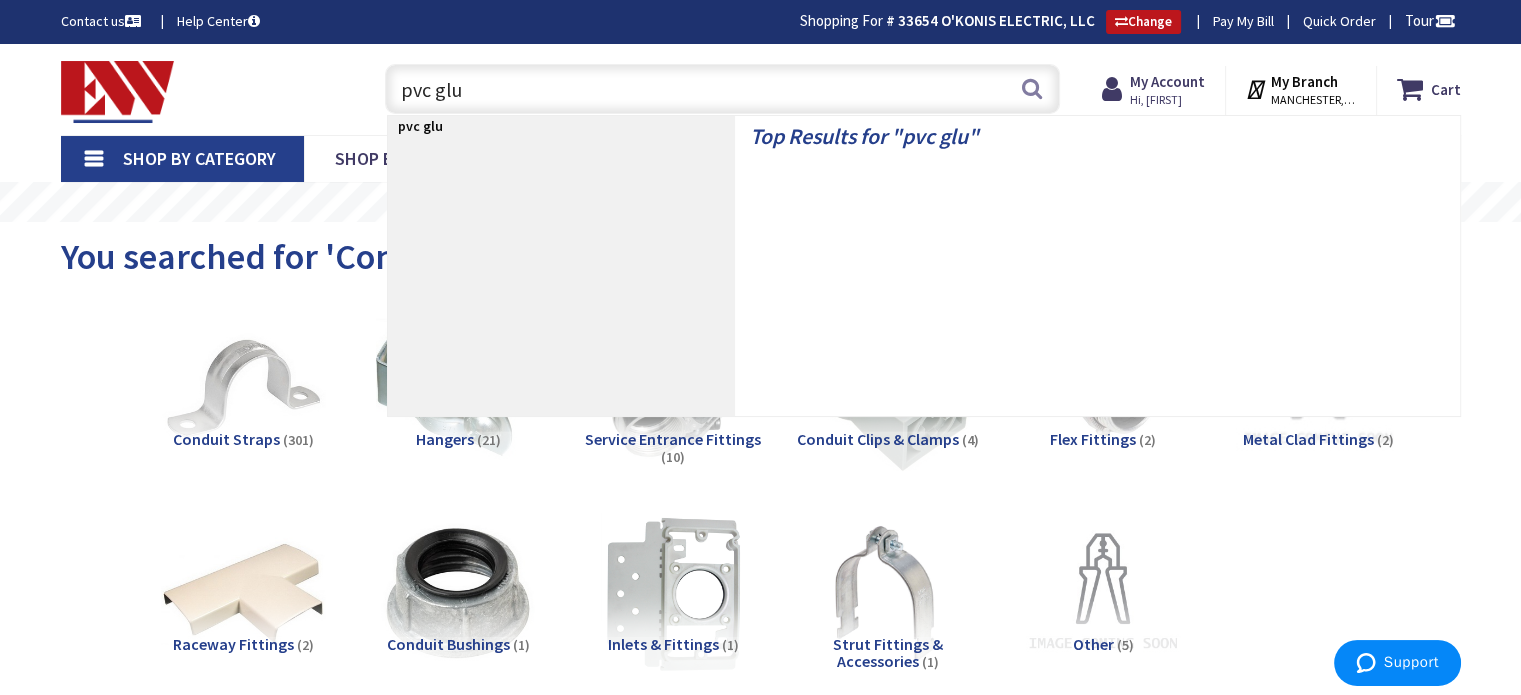 type on "pvc glue" 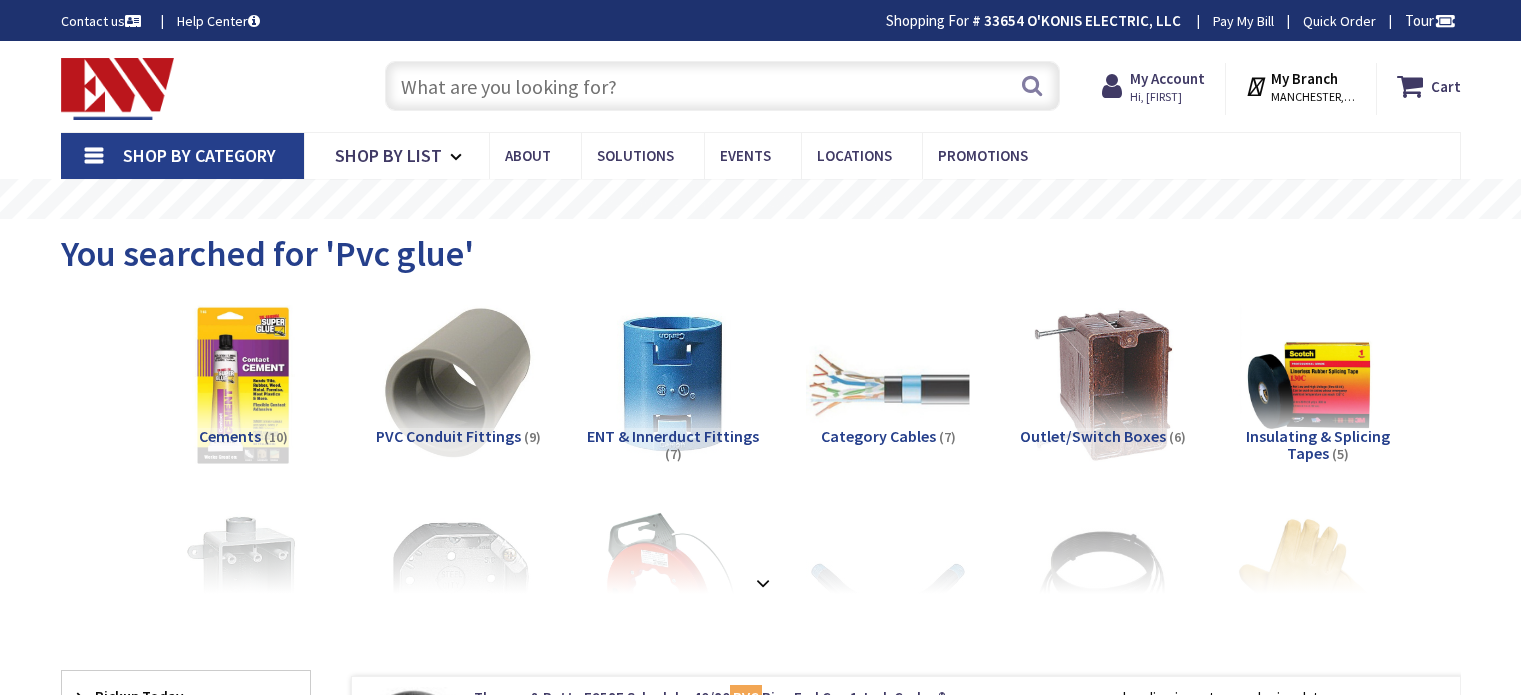 scroll, scrollTop: 0, scrollLeft: 0, axis: both 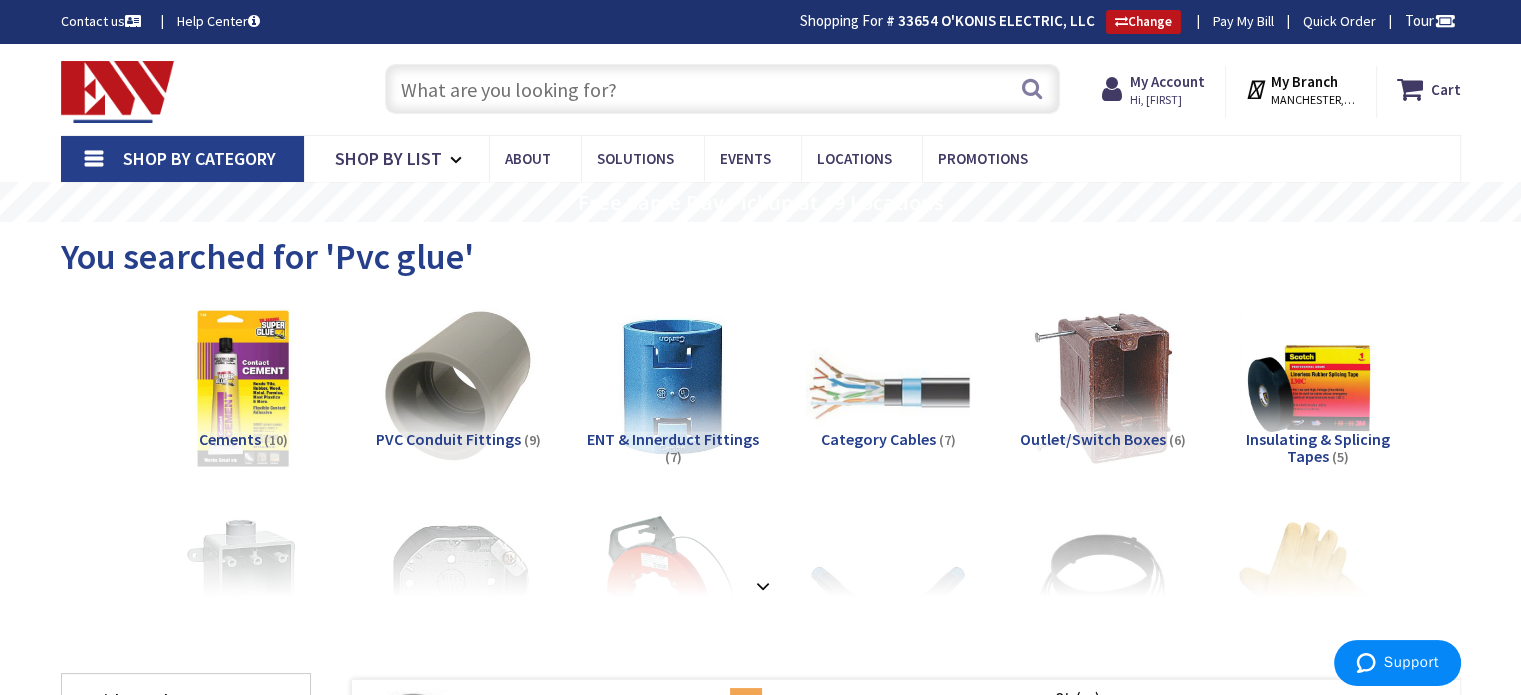 click at bounding box center [722, 89] 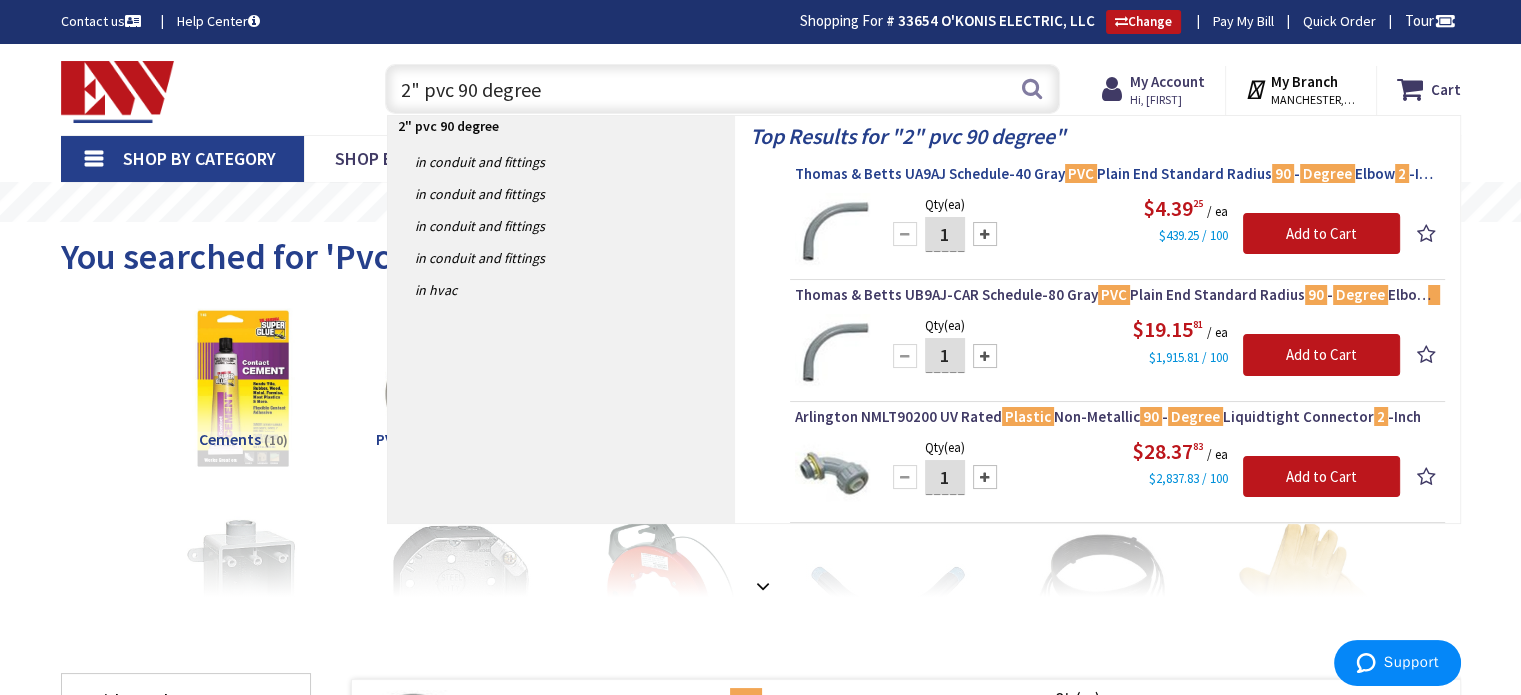 type on "2" pvc 90 degree" 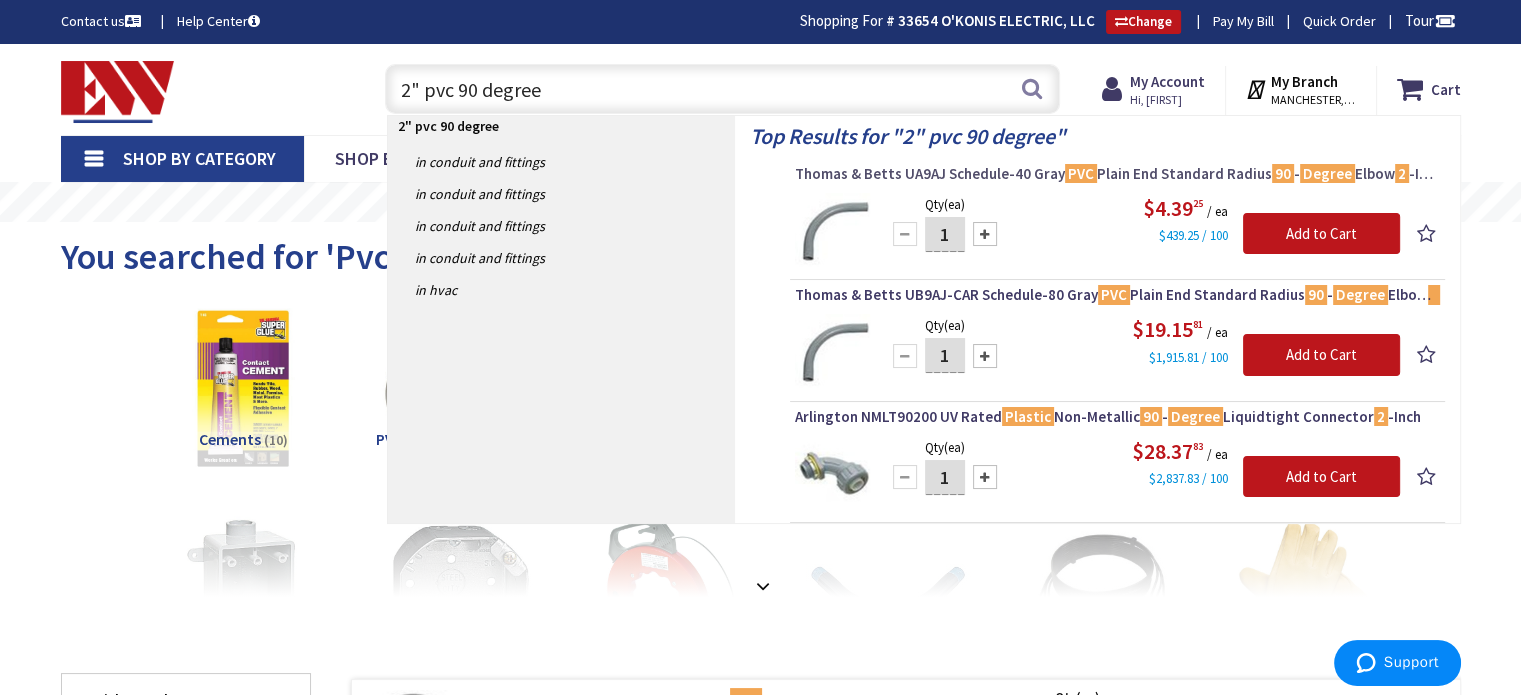 click on "Thomas & Betts UA9AJ Schedule-40 Gray  PVC  Plain End Standard Radius  90 - Degree  Elbow  2 -Inch Carlon®" at bounding box center [1117, 174] 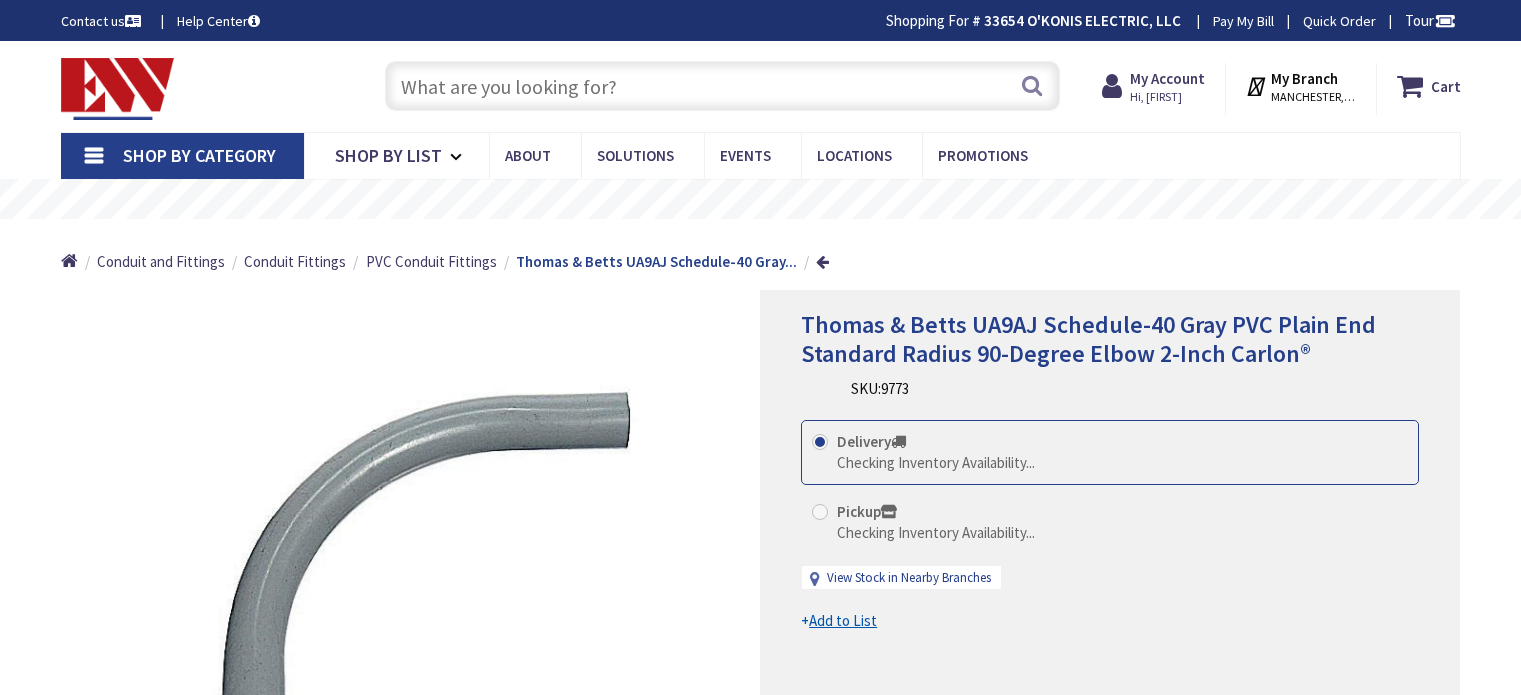 scroll, scrollTop: 0, scrollLeft: 0, axis: both 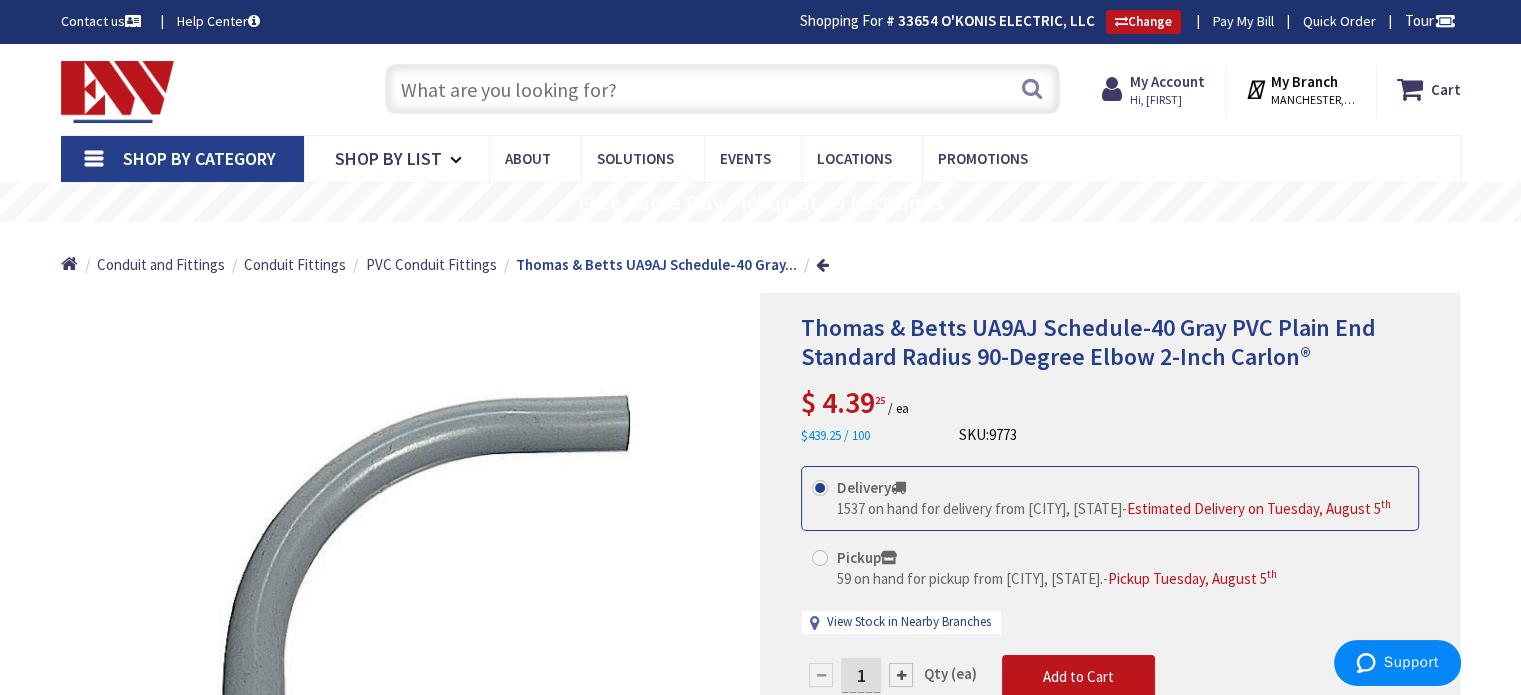 click at bounding box center (722, 89) 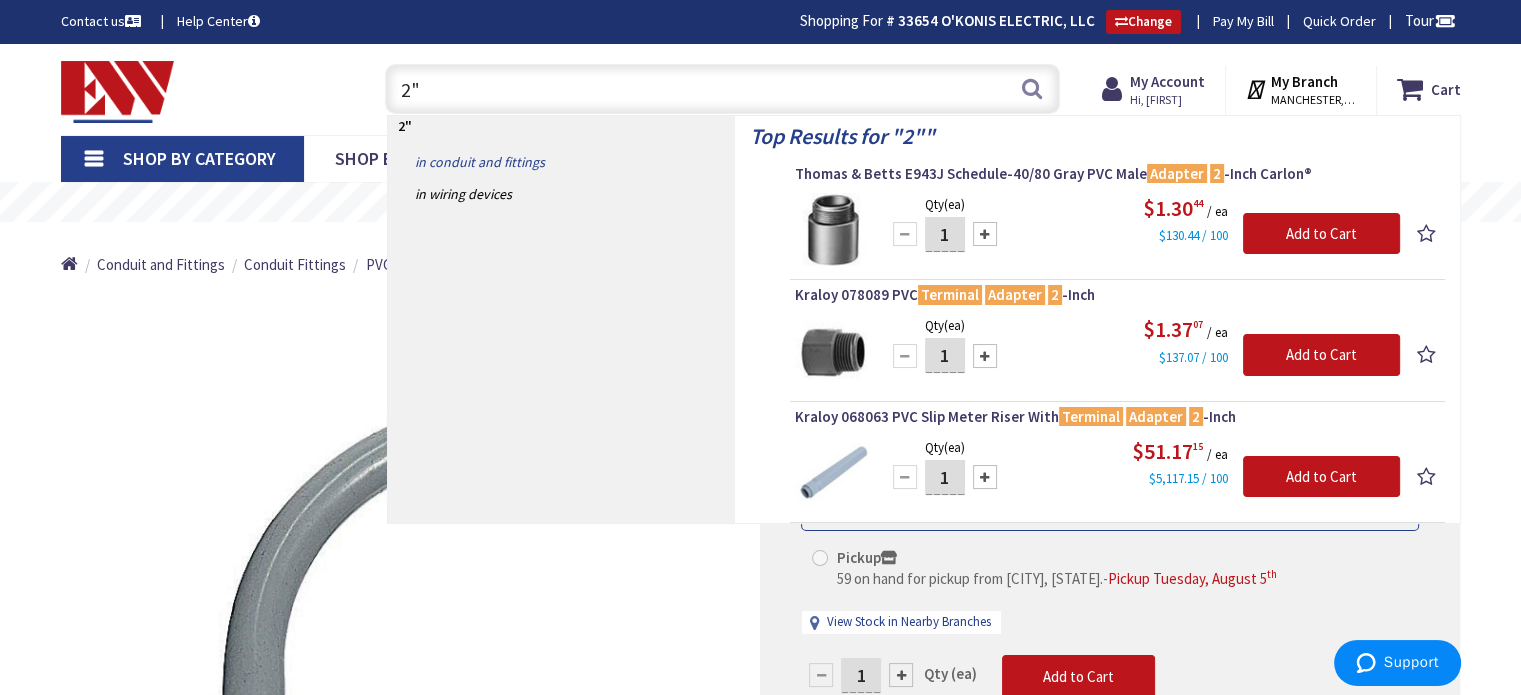 type on "2" 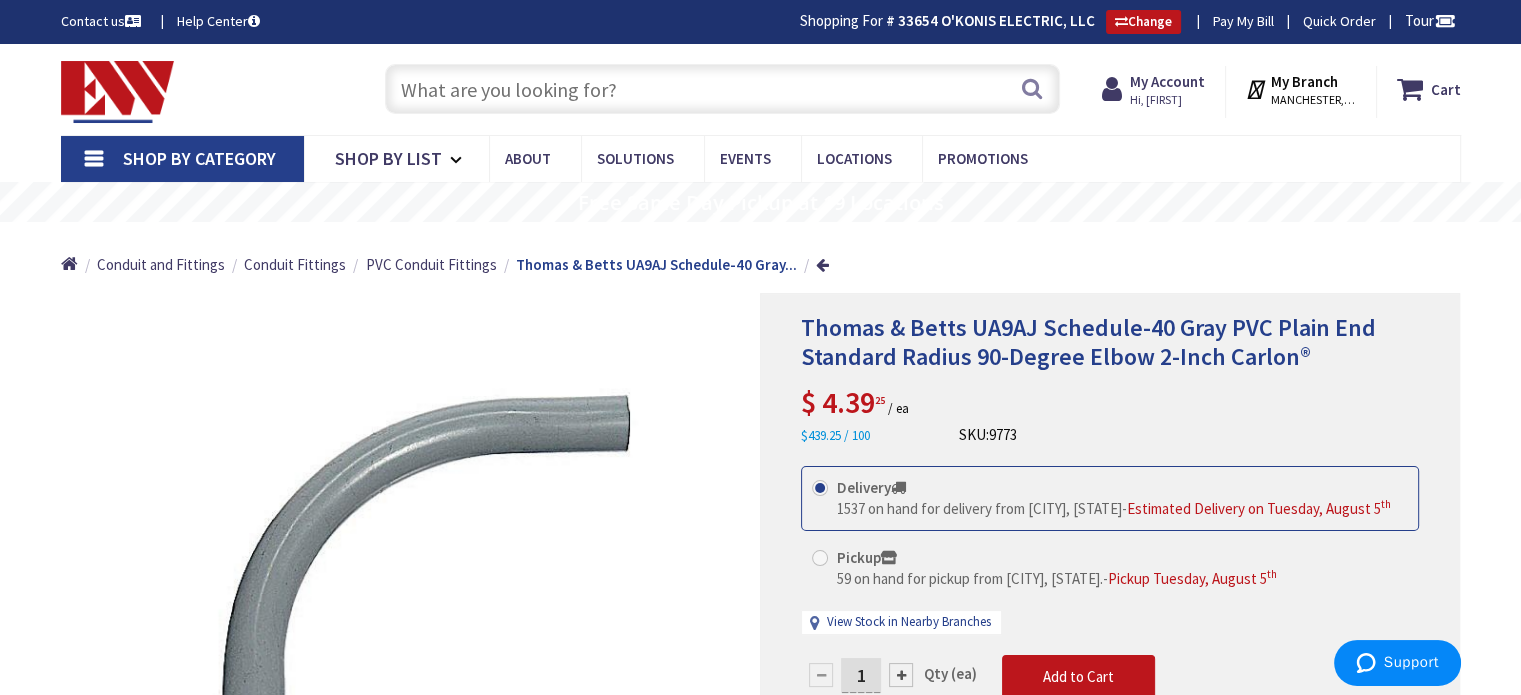 click at bounding box center [722, 89] 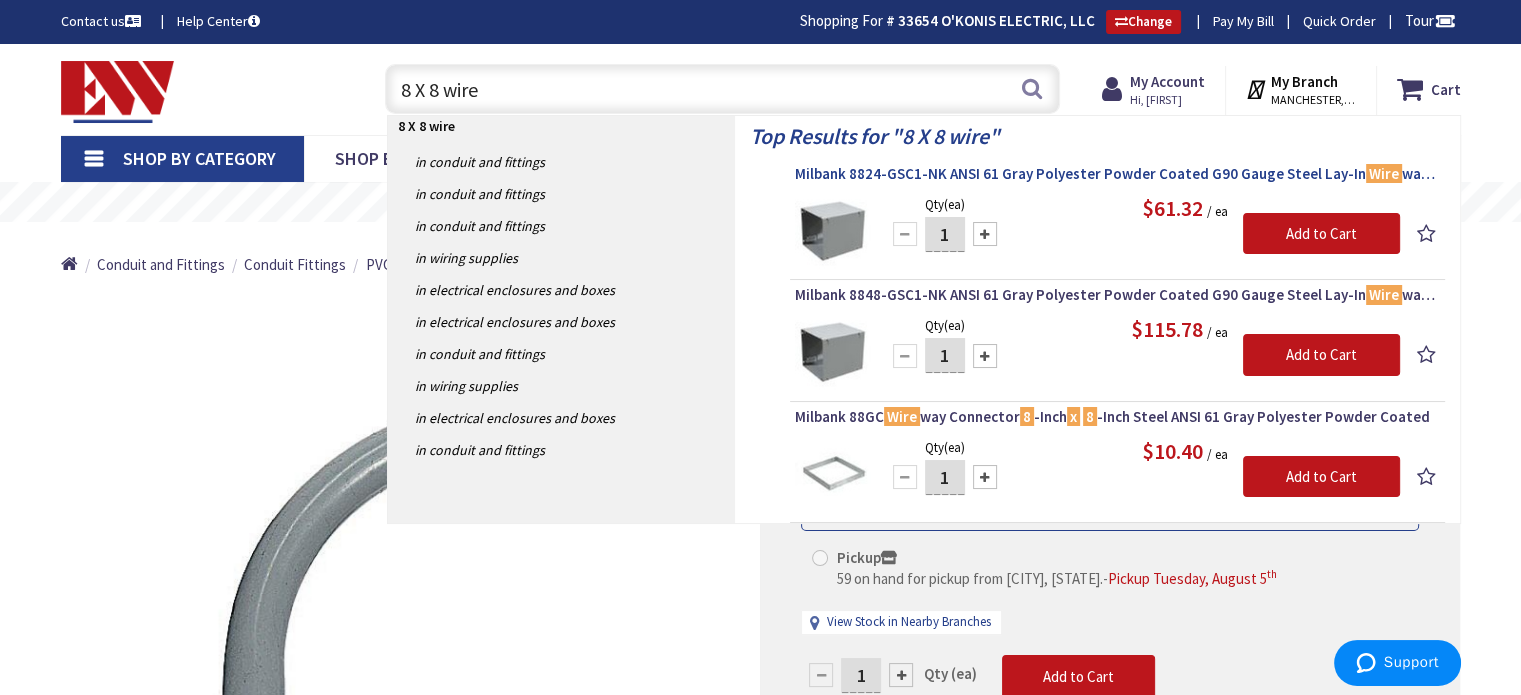 type on "8 X 8 wire" 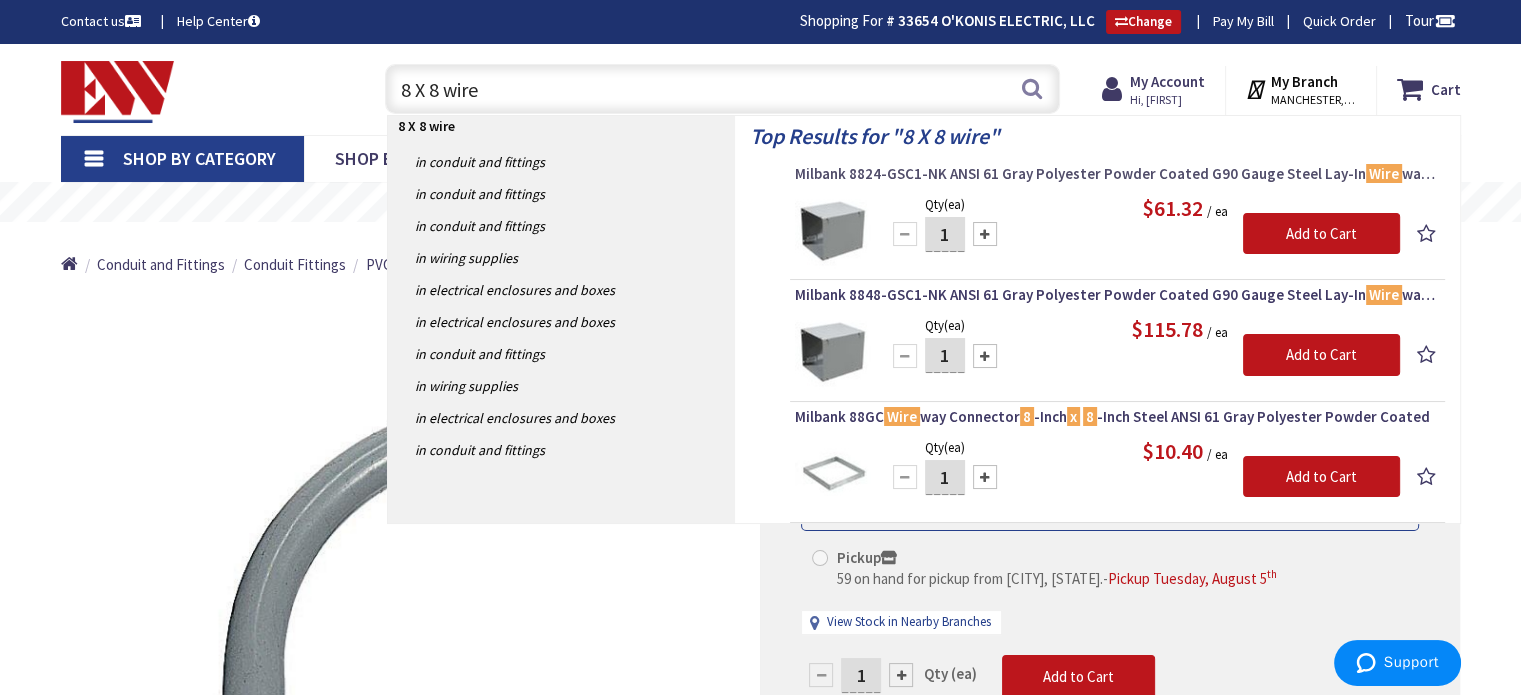 click on "Milbank 8824-GSC1-NK ANSI 61 Gray Polyester Powder Coated G90 Gauge Steel Lay-In  Wire way 24-Inch  x   8 -Inch  x   8 -Inch" at bounding box center (1117, 174) 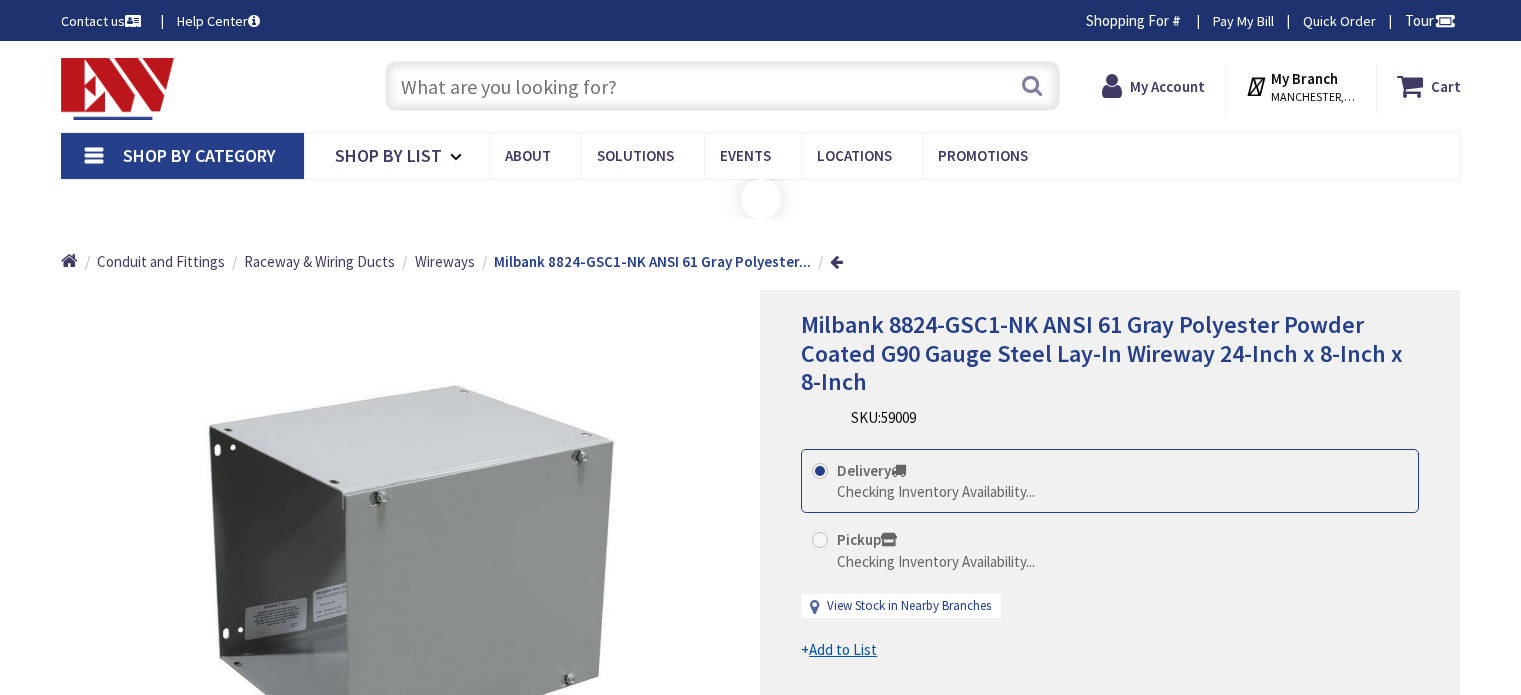 scroll, scrollTop: 0, scrollLeft: 0, axis: both 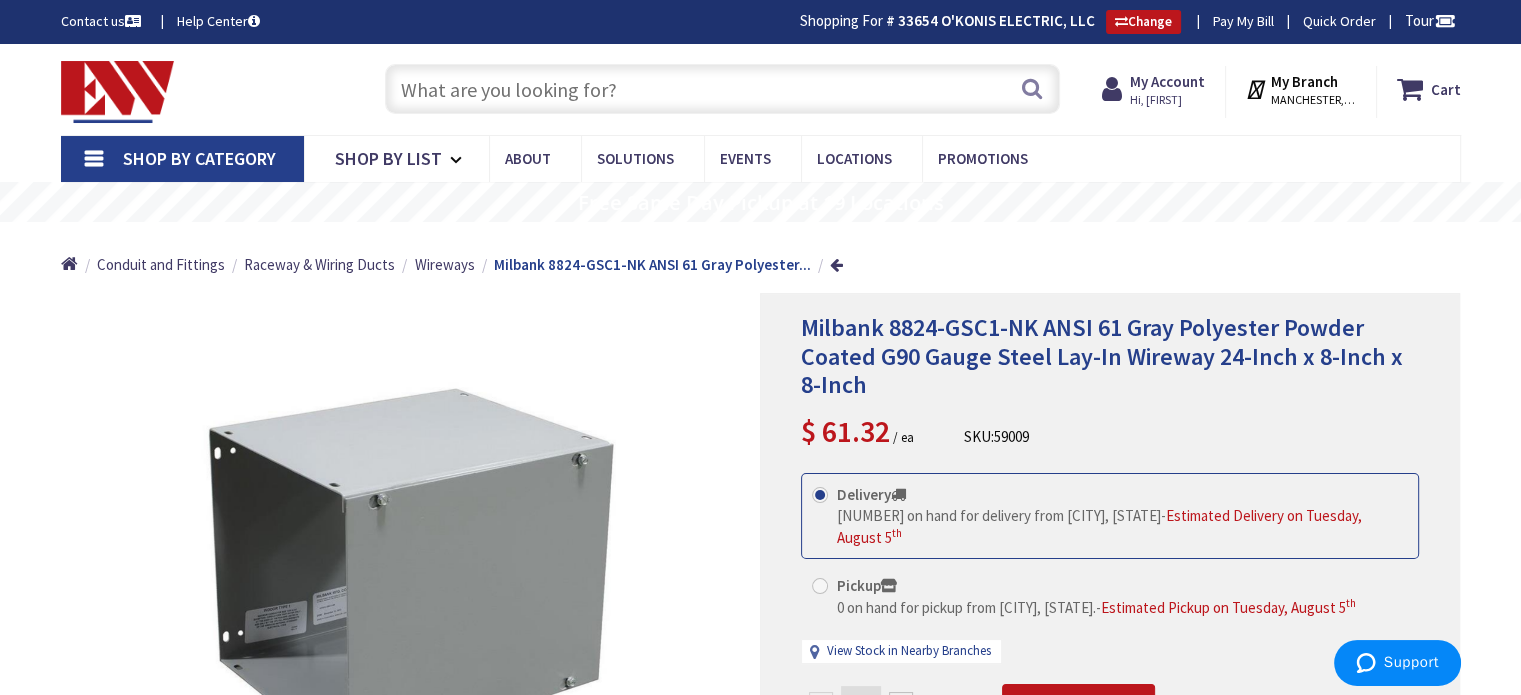 click at bounding box center (722, 89) 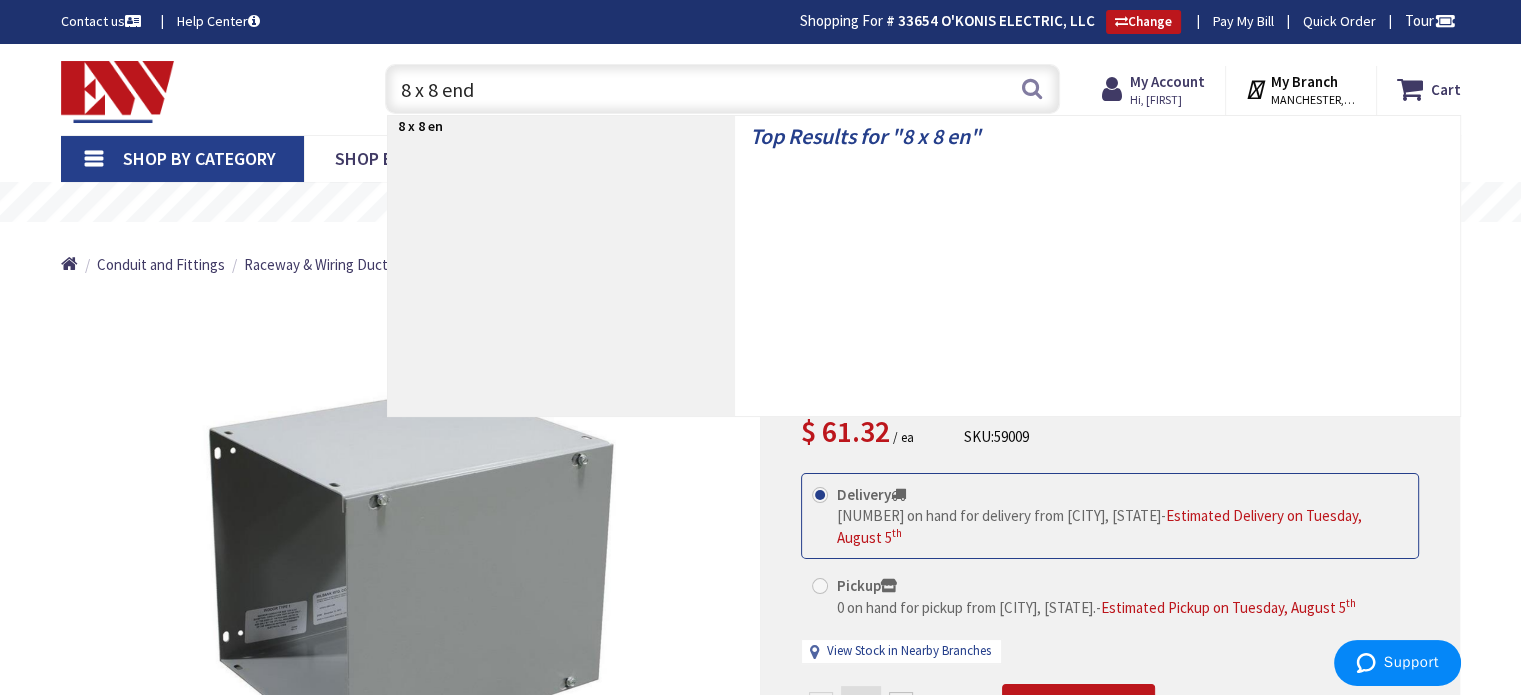 type on "8 x 8 ends" 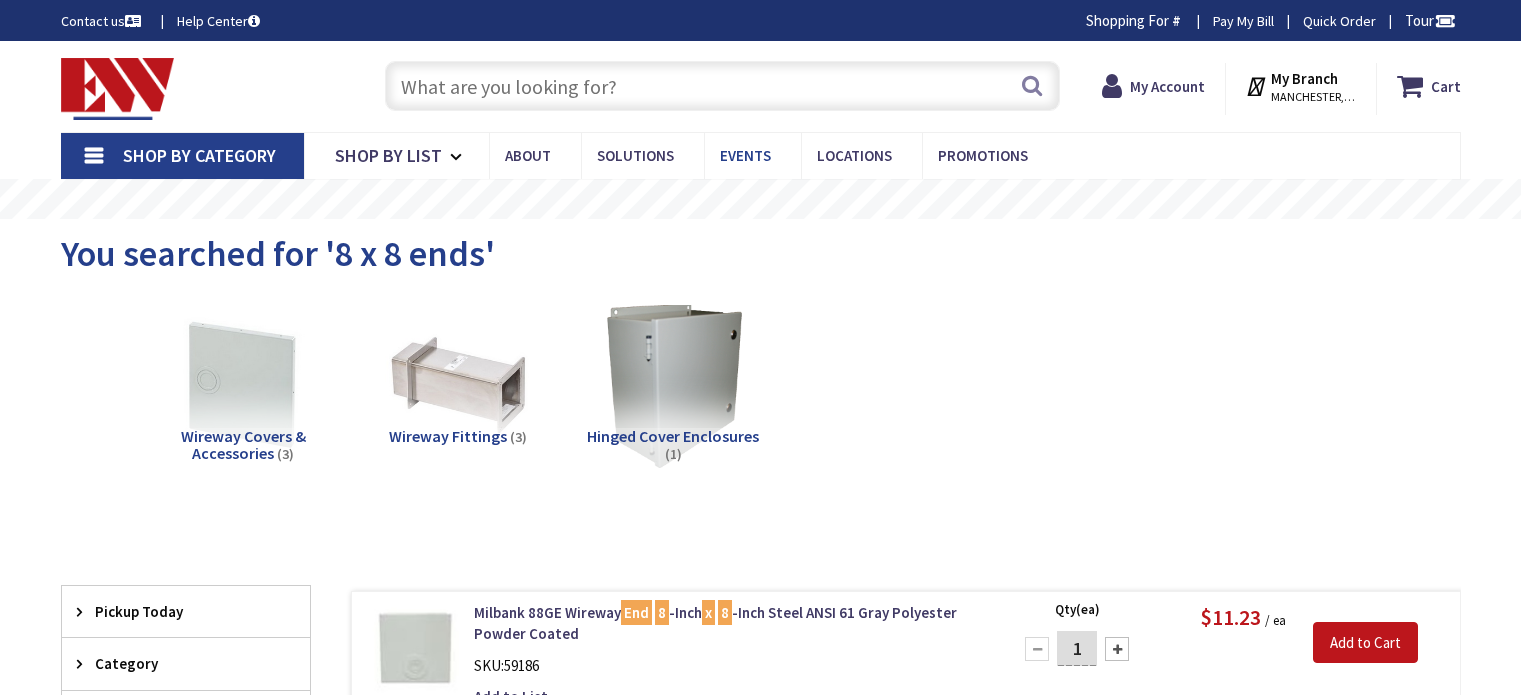 scroll, scrollTop: 0, scrollLeft: 0, axis: both 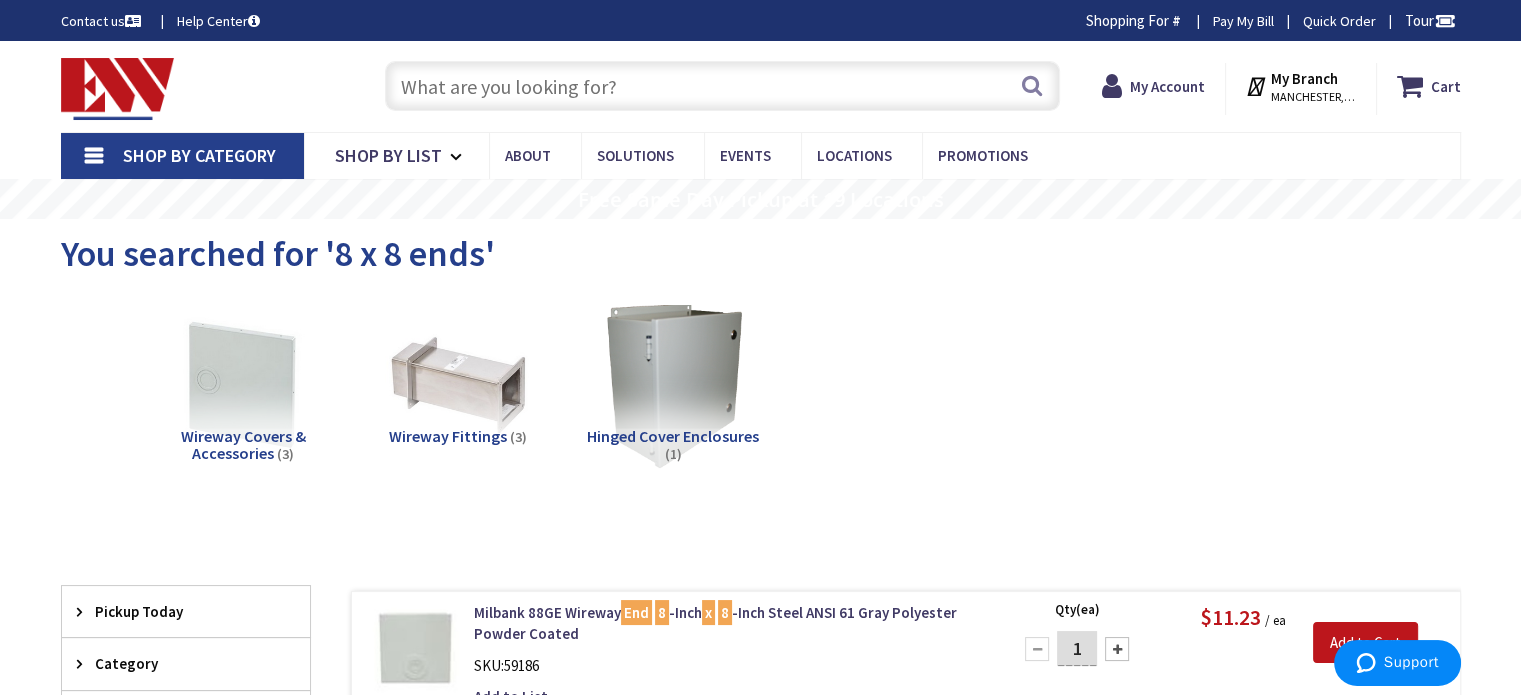 click at bounding box center (722, 86) 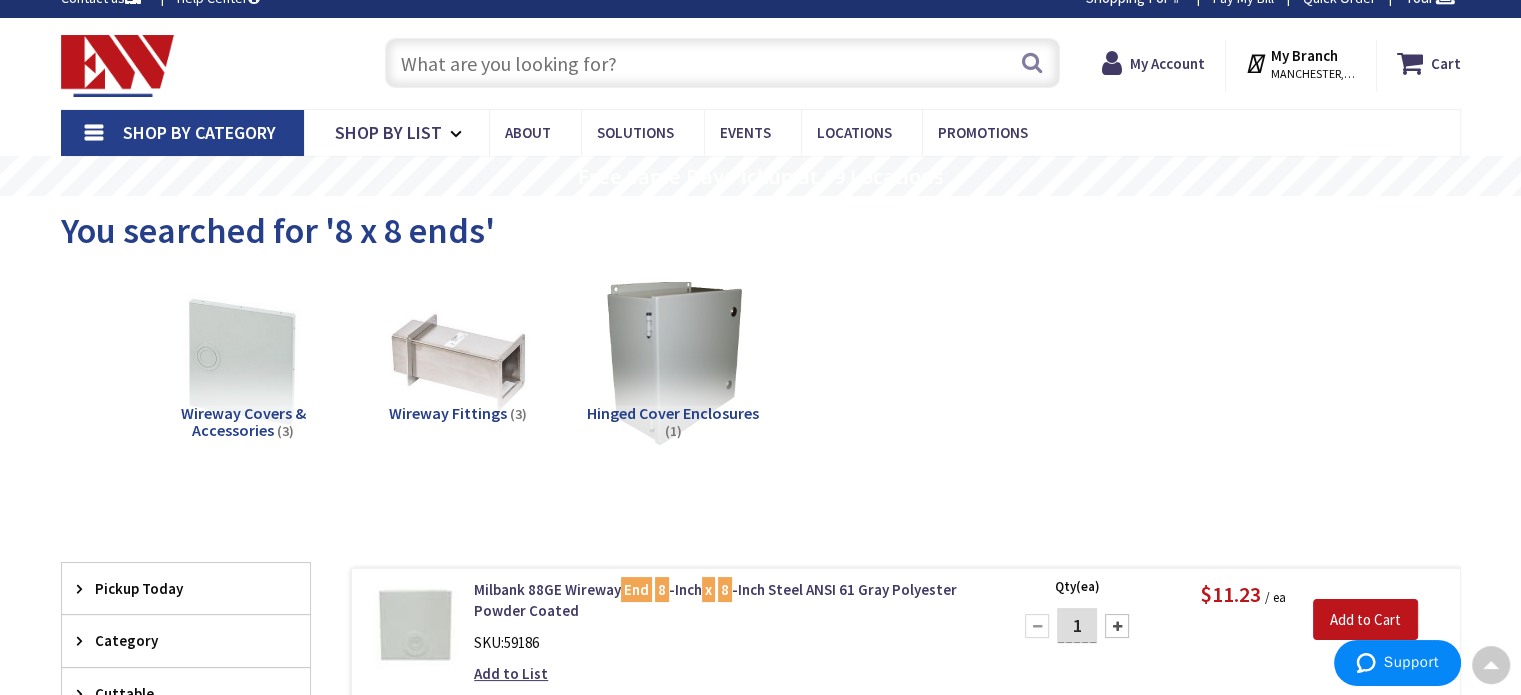 scroll, scrollTop: 0, scrollLeft: 0, axis: both 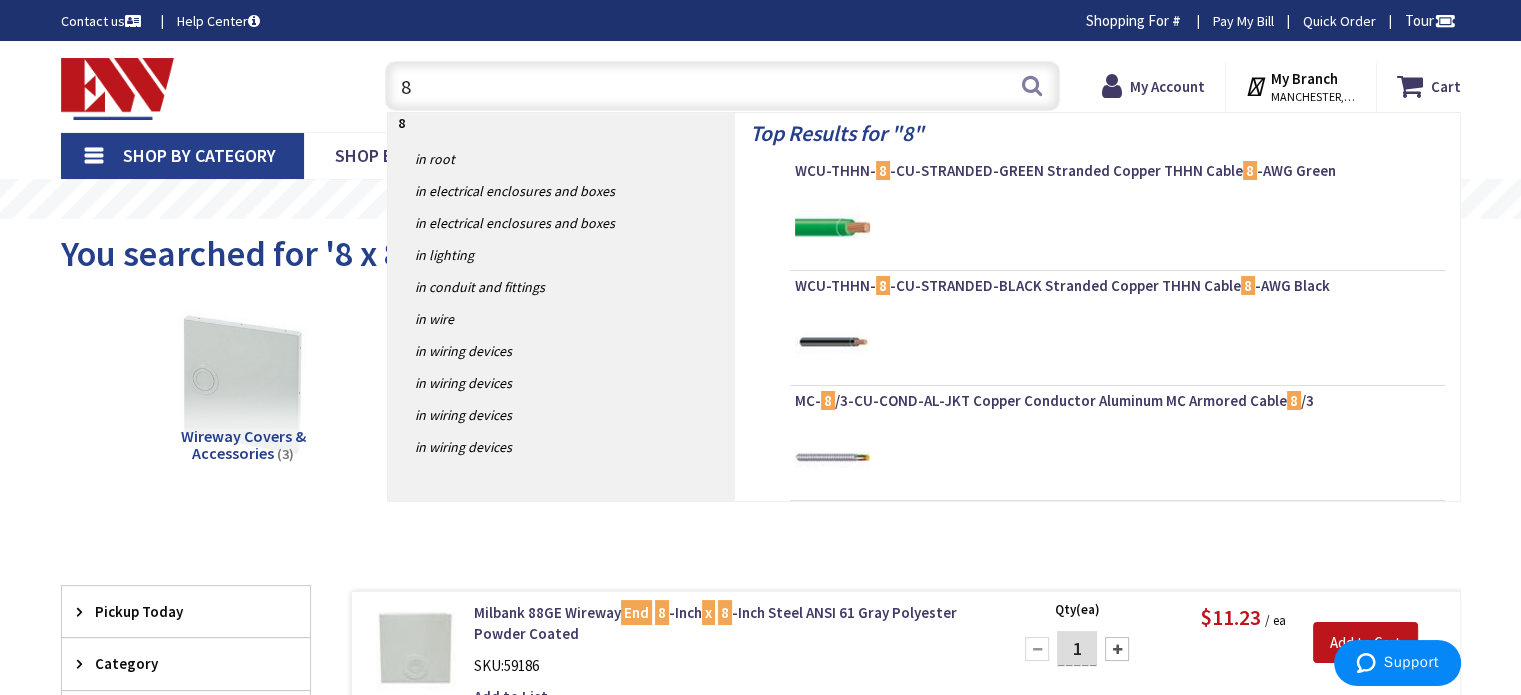 type on "8" 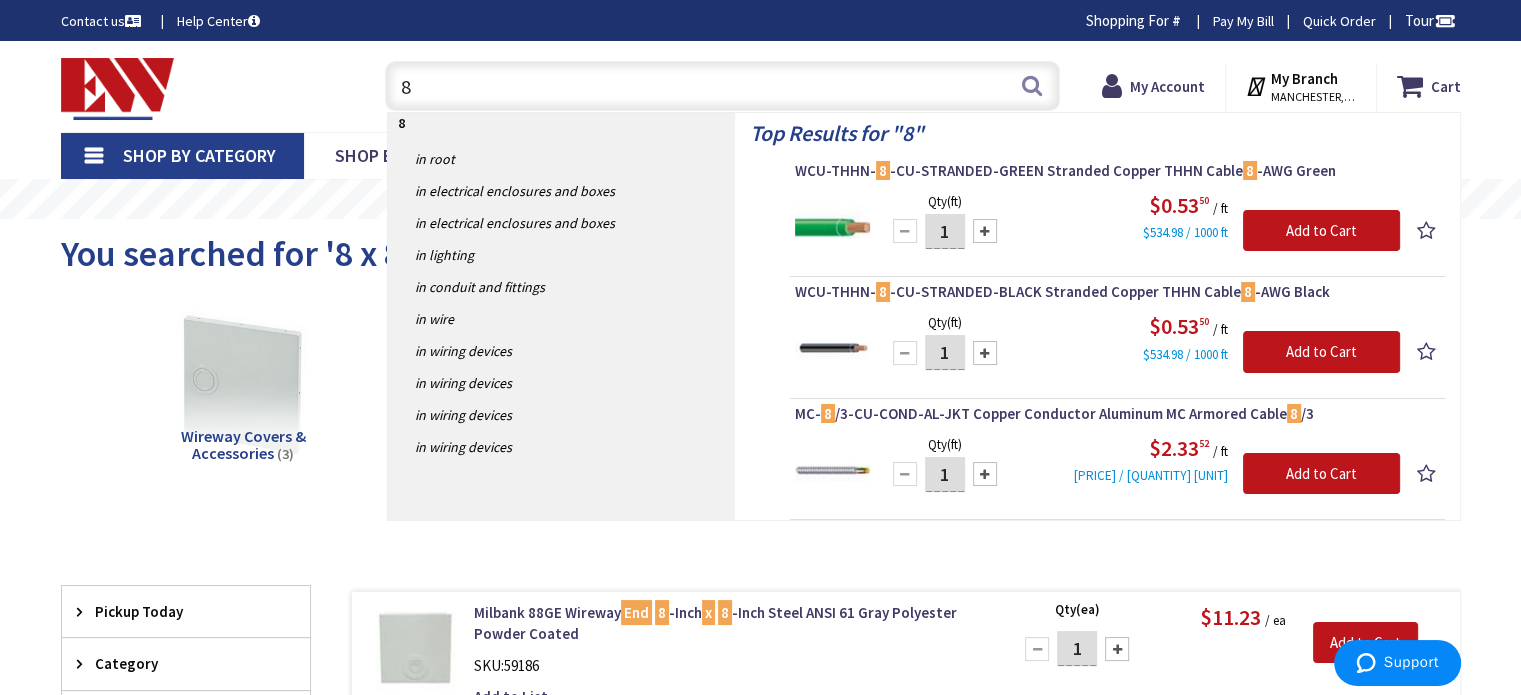 click at bounding box center [242, 385] 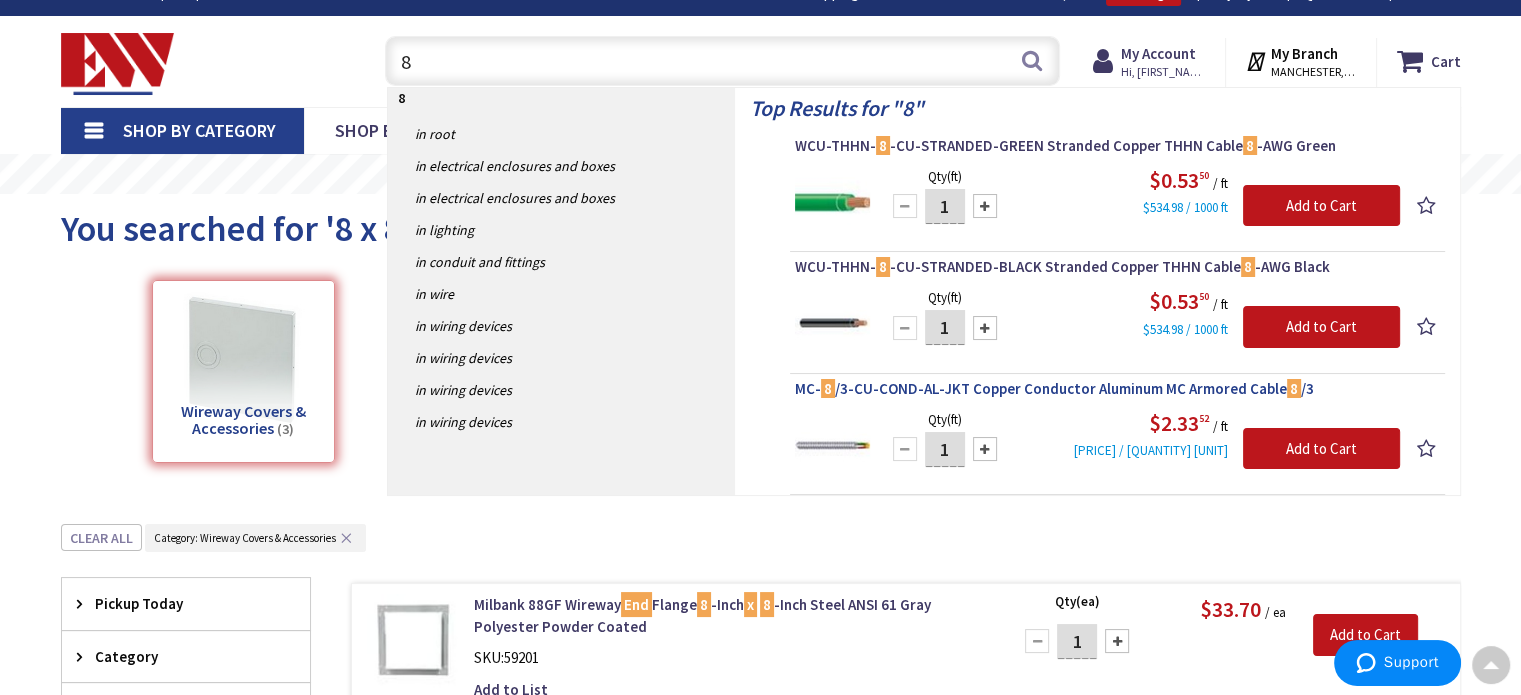 scroll, scrollTop: 0, scrollLeft: 0, axis: both 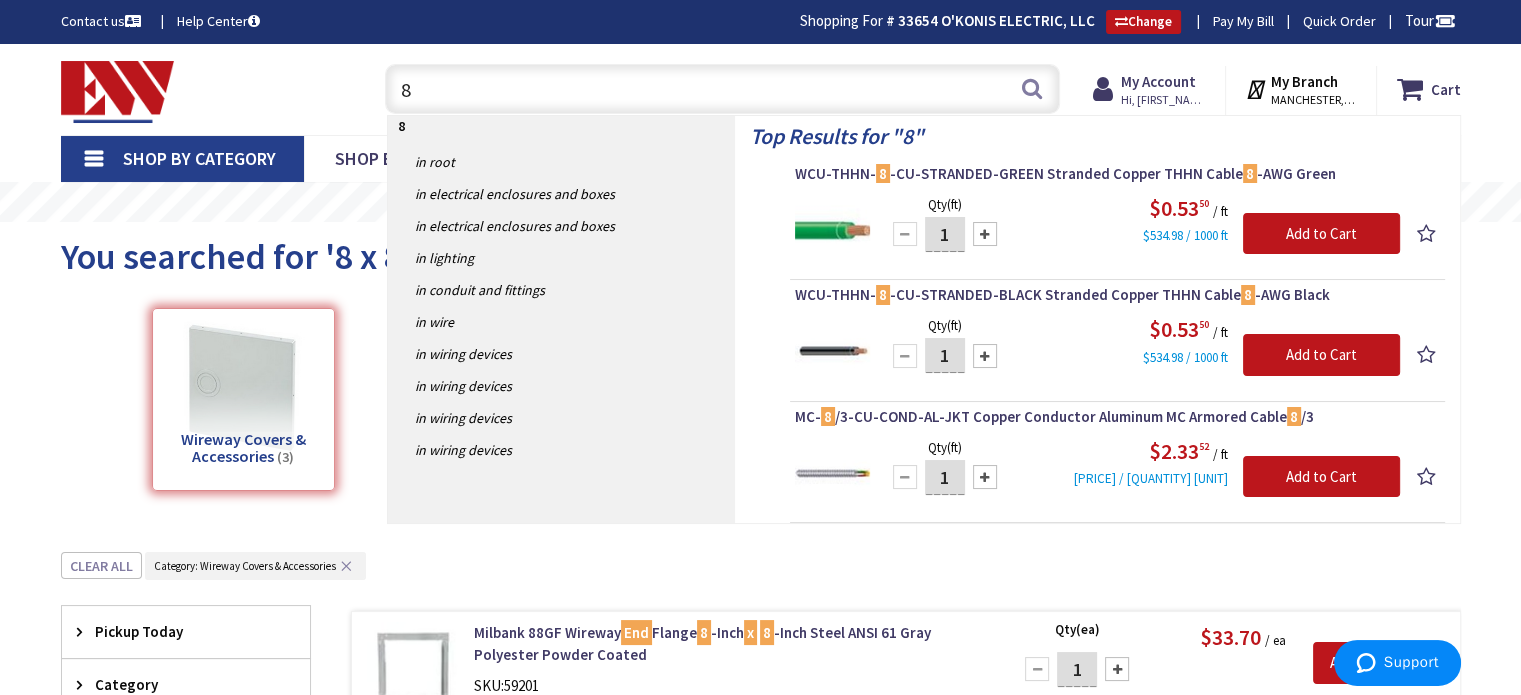 click on "8" at bounding box center (722, 89) 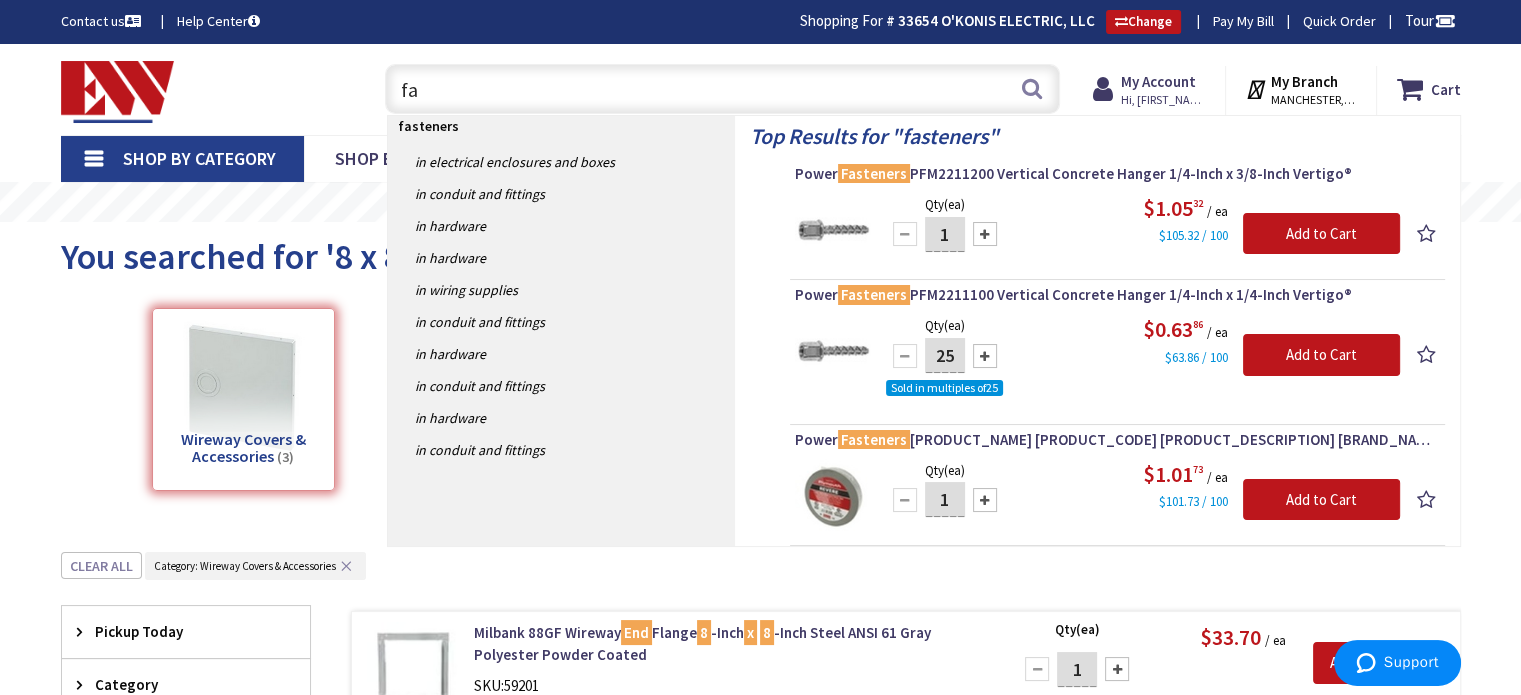 type on "f" 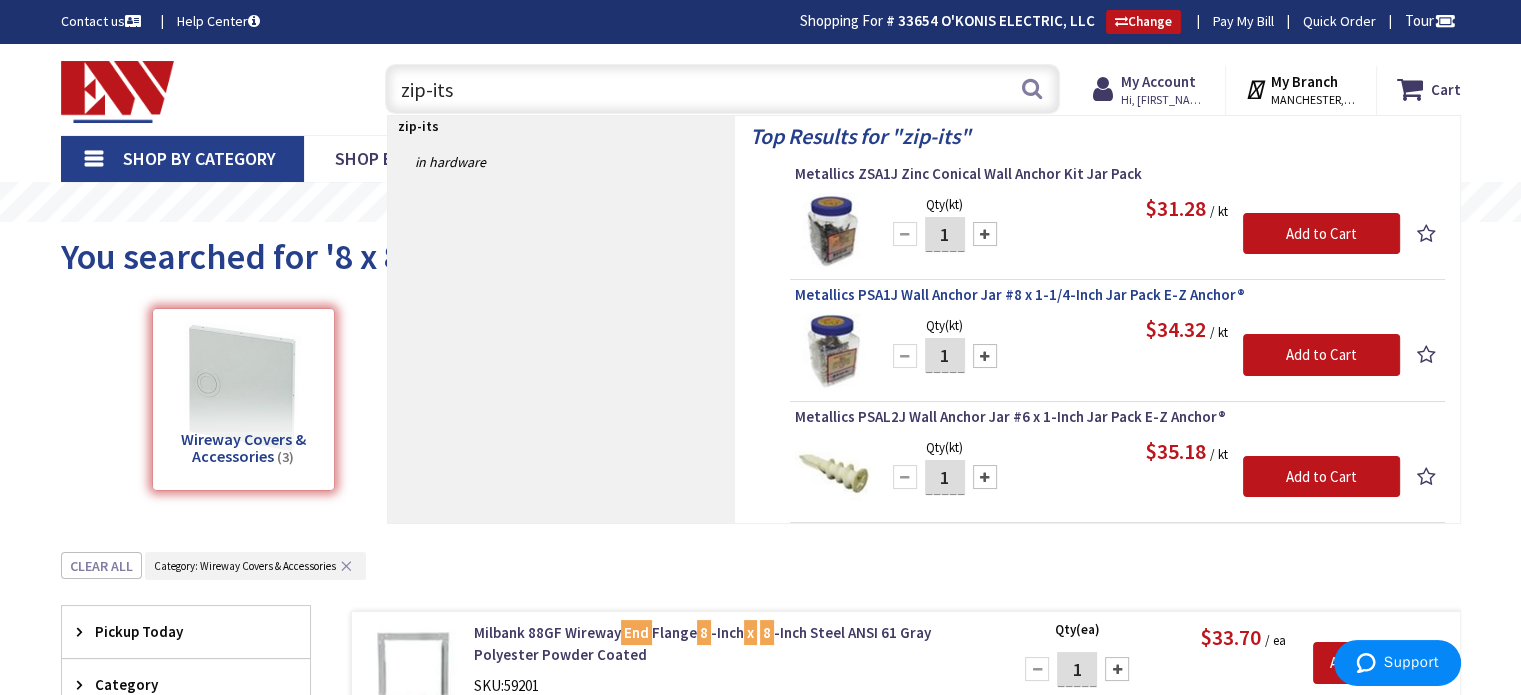 type on "zip-its" 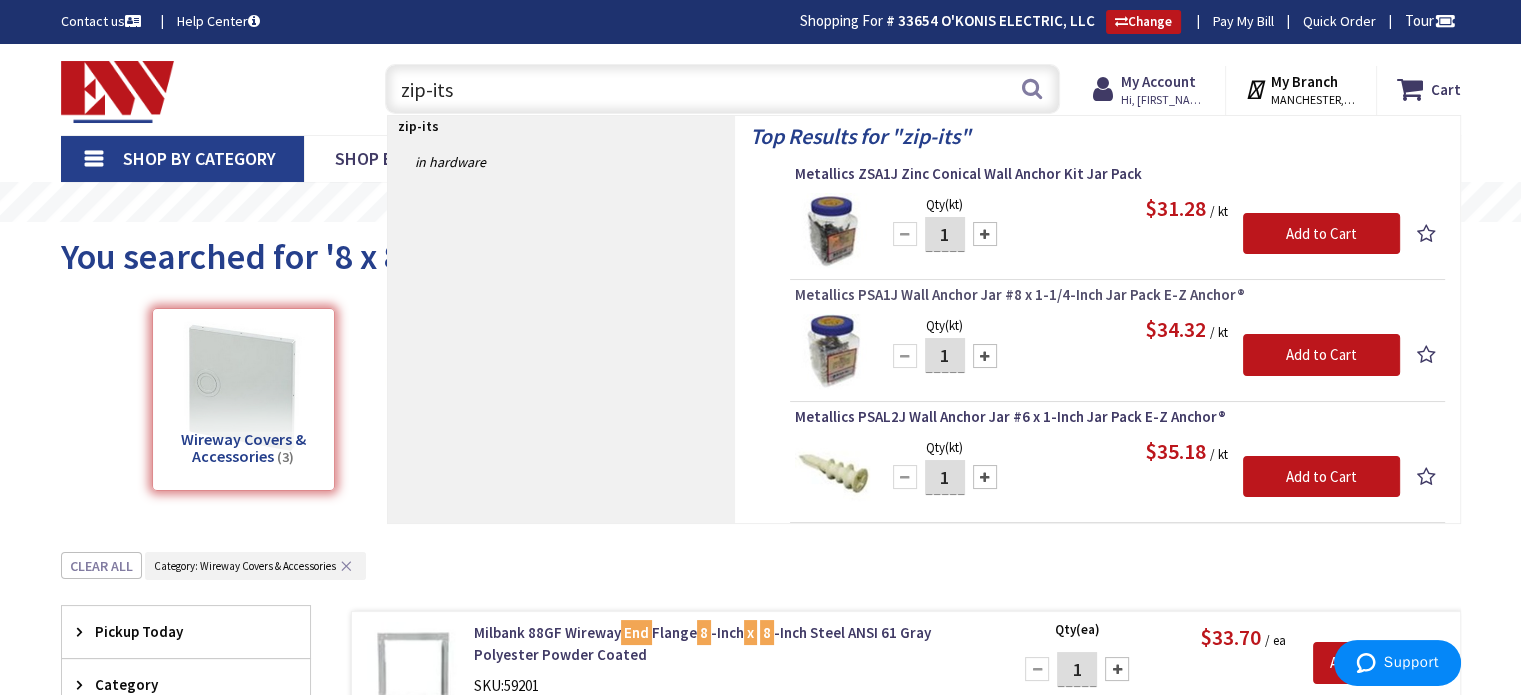 click on "Metallics PSA1J Wall Anchor Jar #8 x 1-1/4-Inch Jar Pack E-Z Anchor®" at bounding box center (1117, 295) 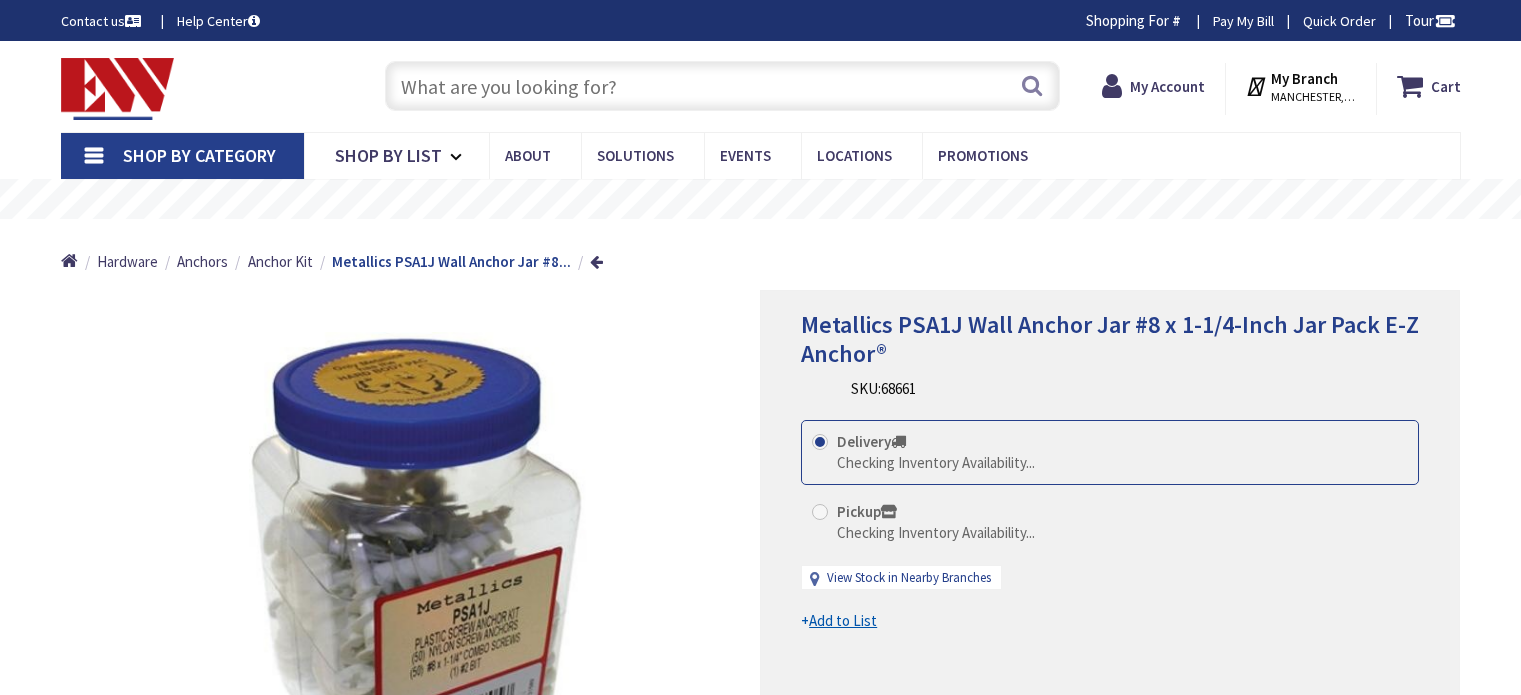scroll, scrollTop: 0, scrollLeft: 0, axis: both 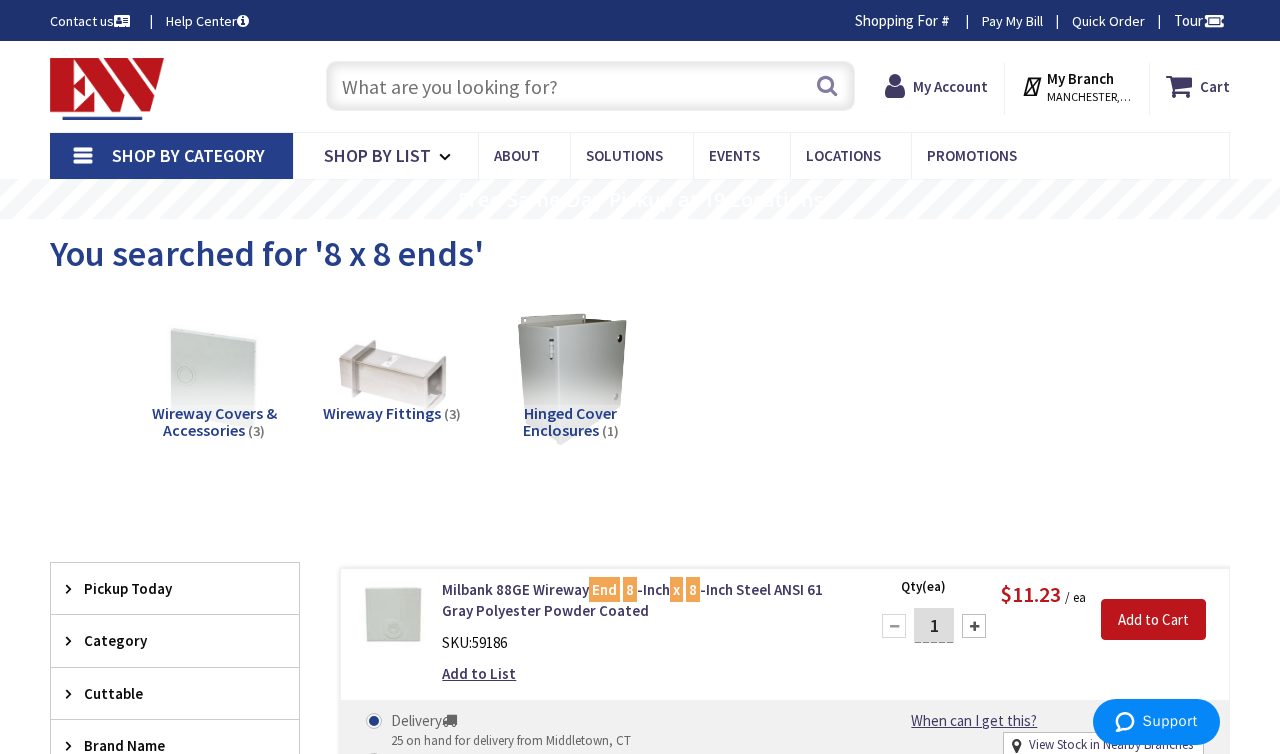 click at bounding box center [590, 86] 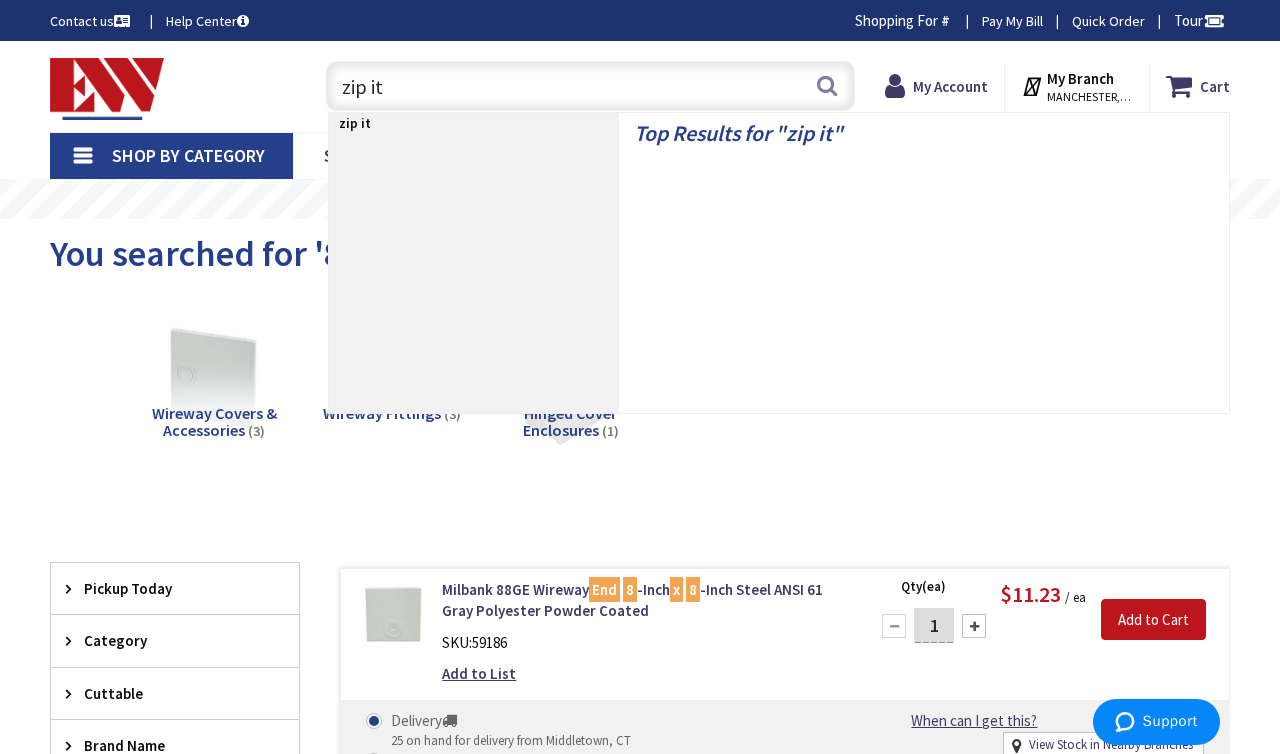 type on "zip its" 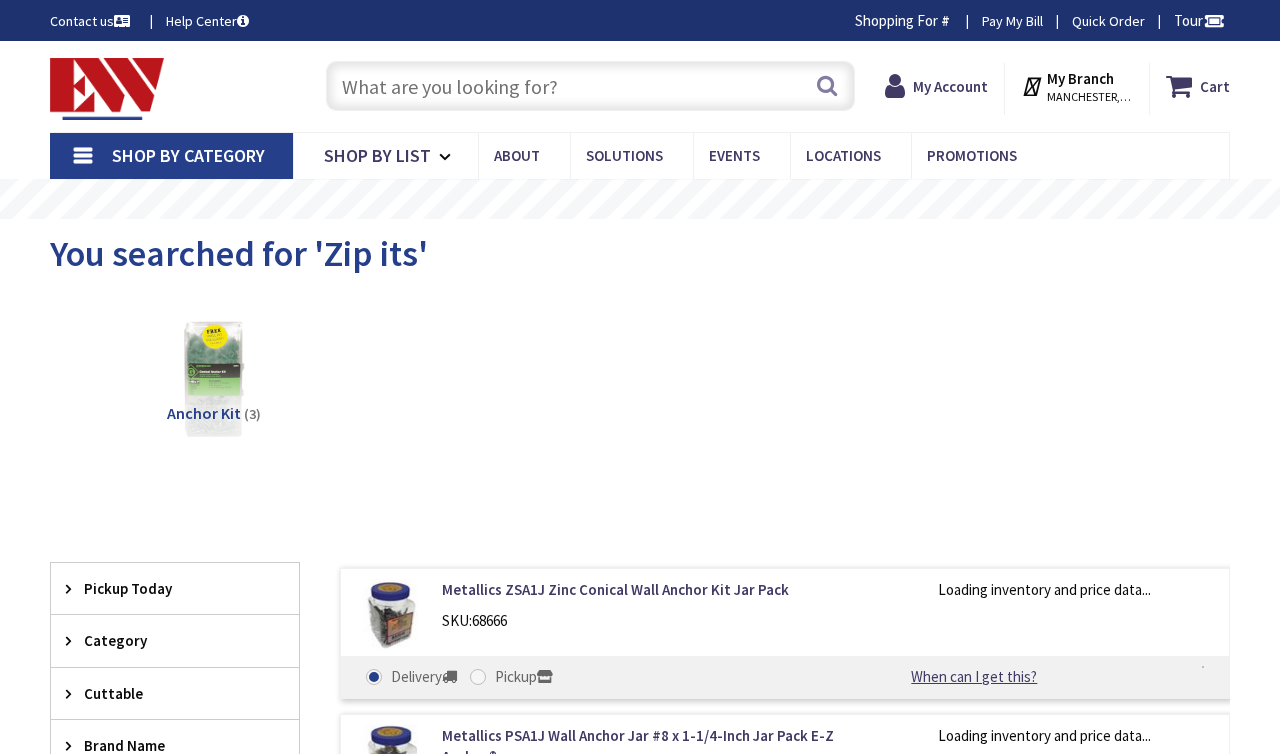 scroll, scrollTop: 0, scrollLeft: 0, axis: both 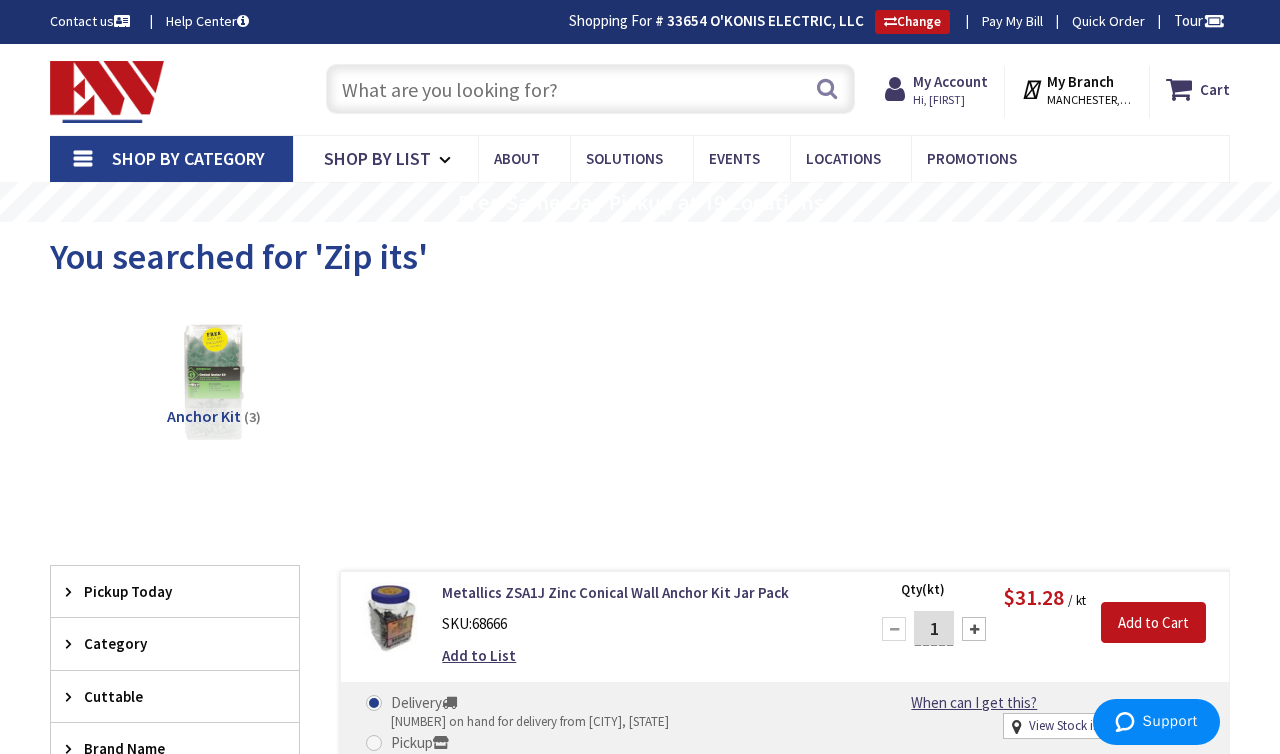click at bounding box center (590, 89) 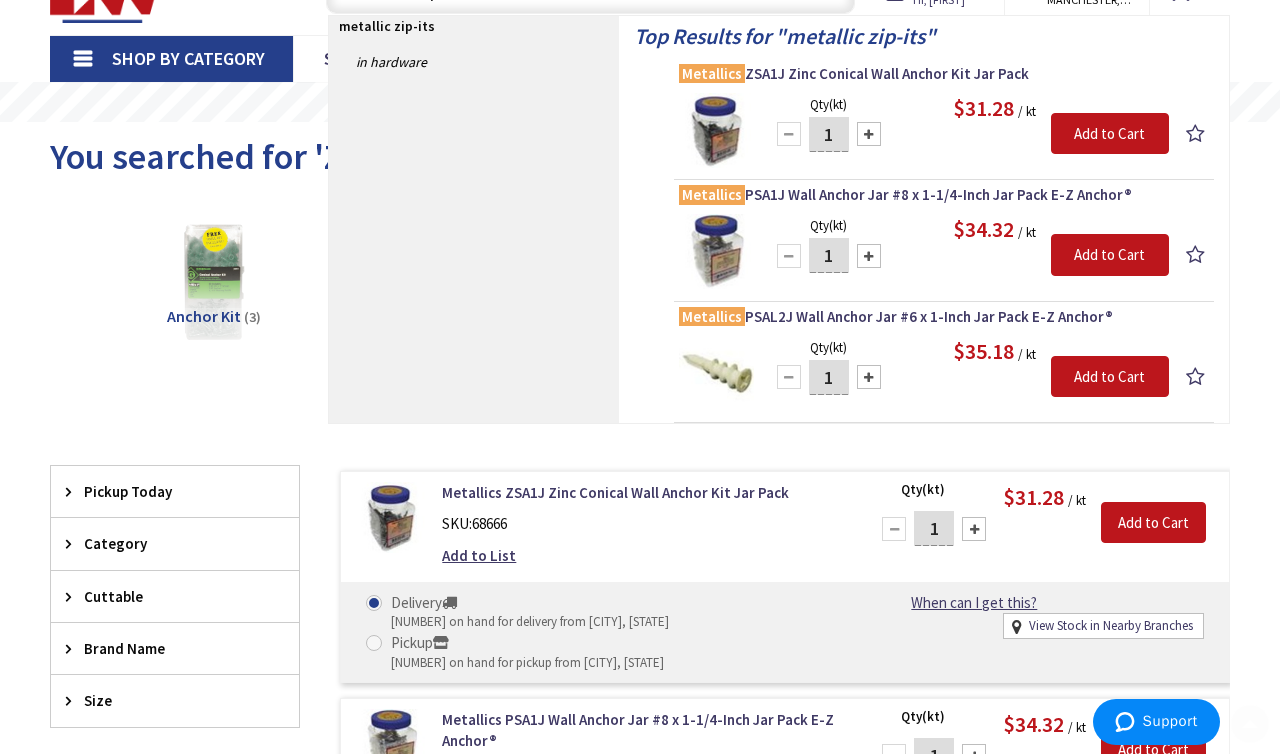 scroll, scrollTop: 200, scrollLeft: 0, axis: vertical 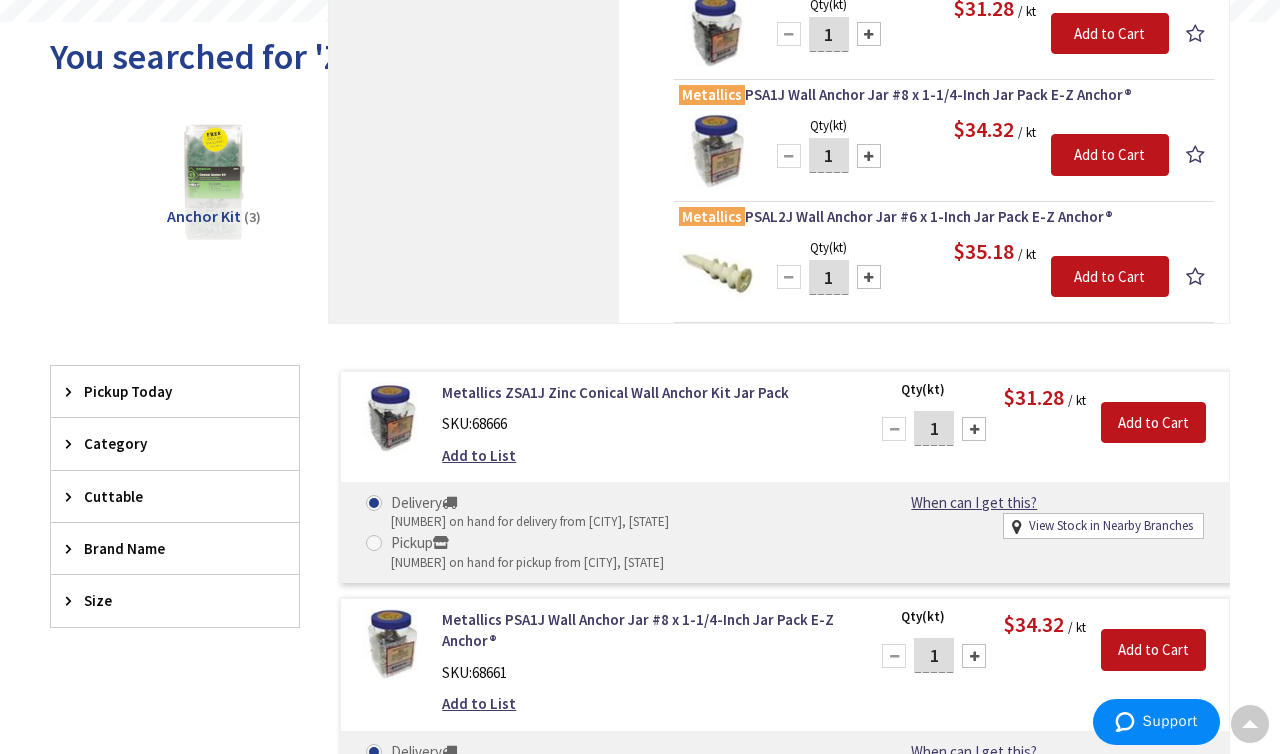 type on "metallic zip-its" 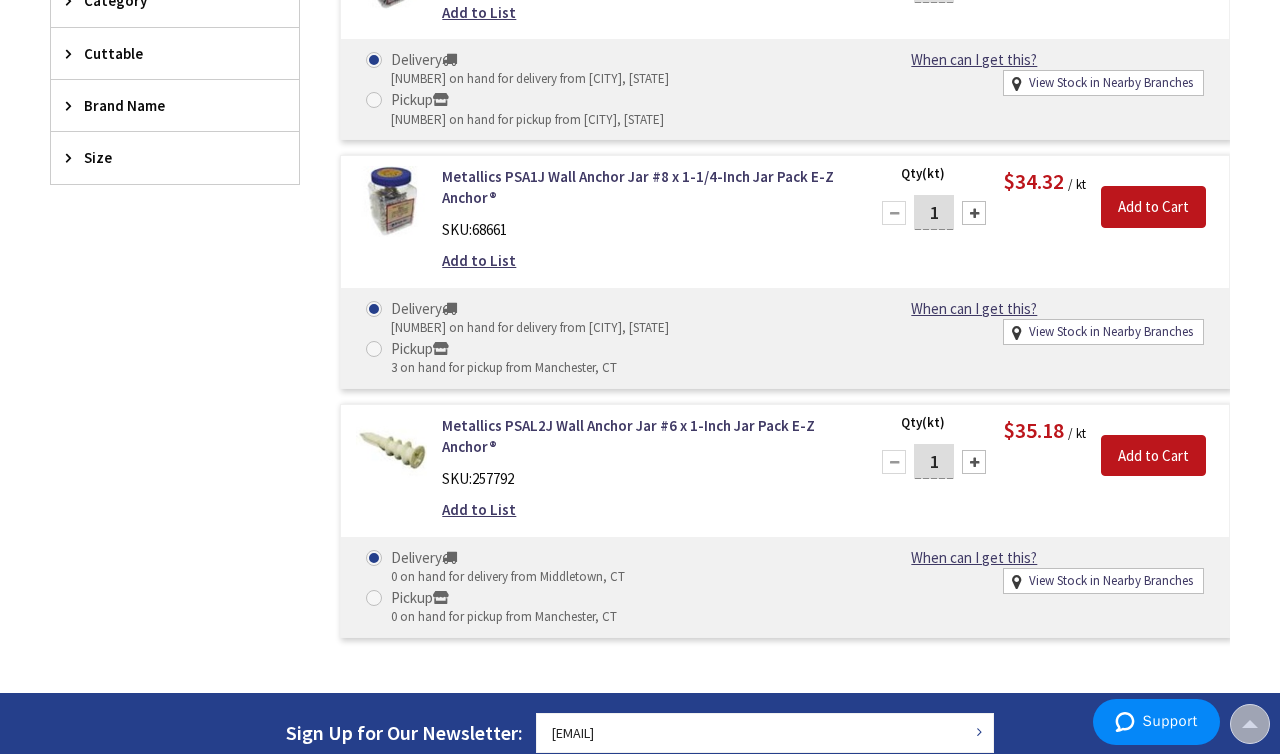 scroll, scrollTop: 455, scrollLeft: 0, axis: vertical 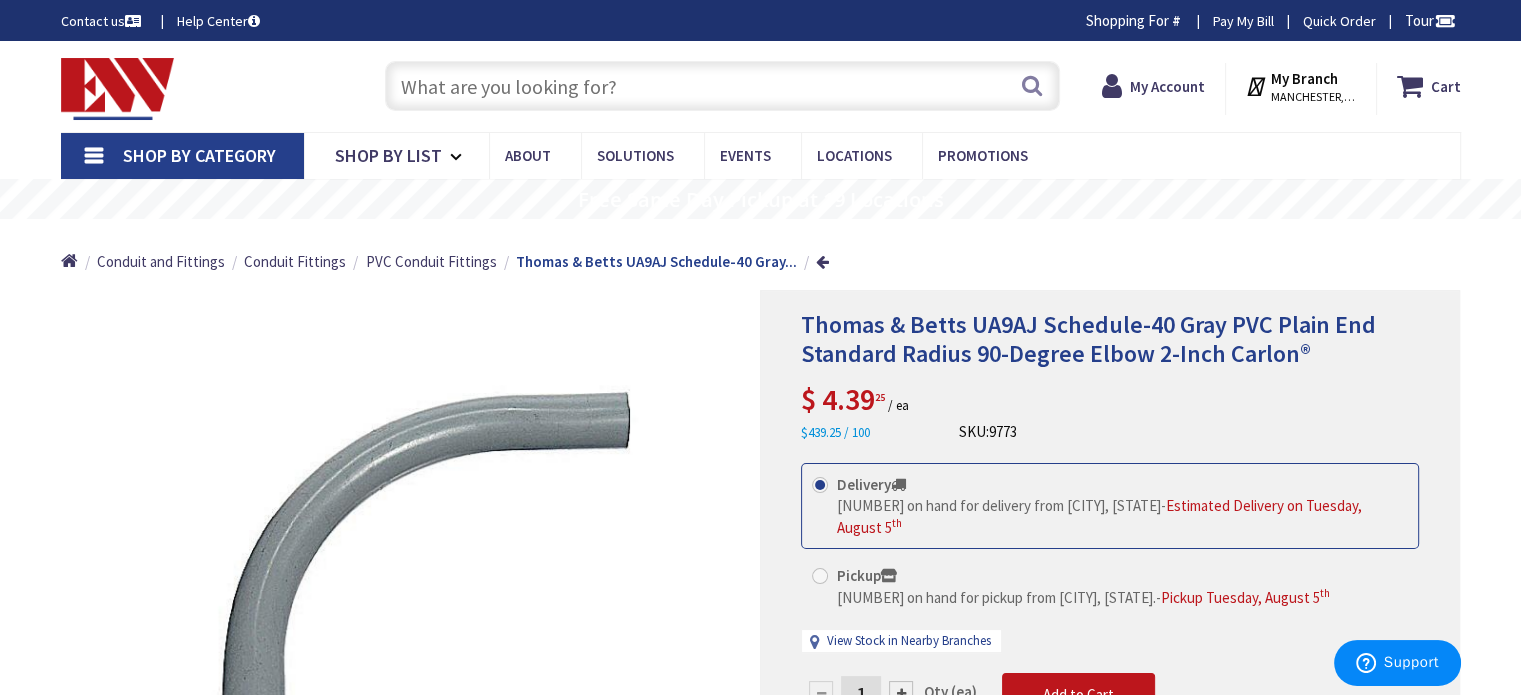 click at bounding box center (722, 86) 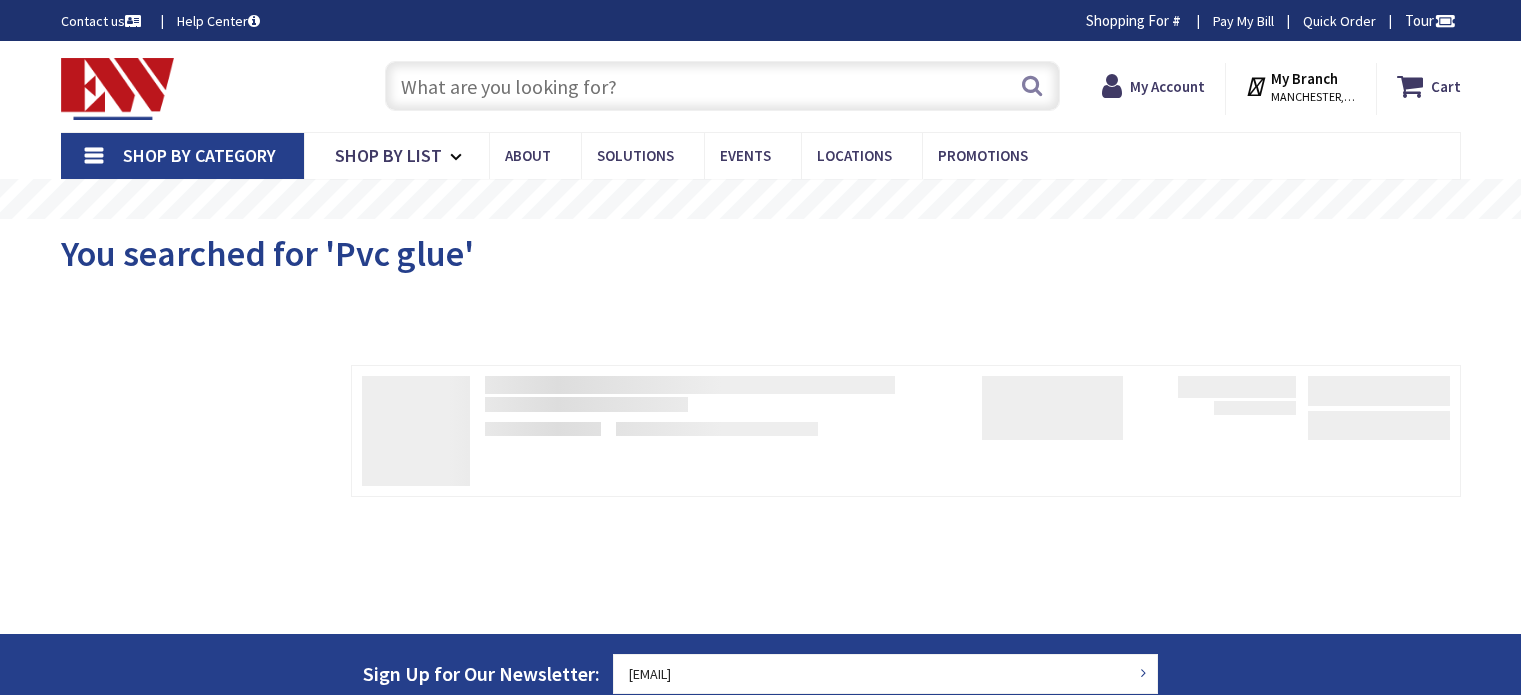 scroll, scrollTop: 0, scrollLeft: 0, axis: both 